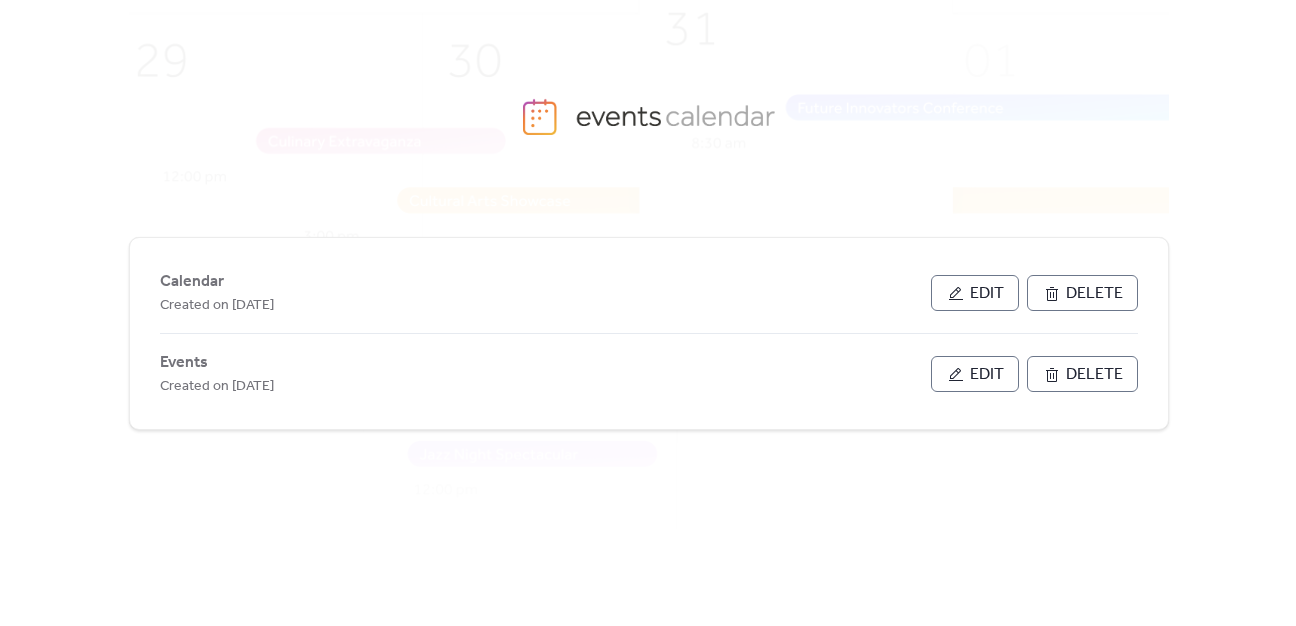 scroll, scrollTop: 0, scrollLeft: 0, axis: both 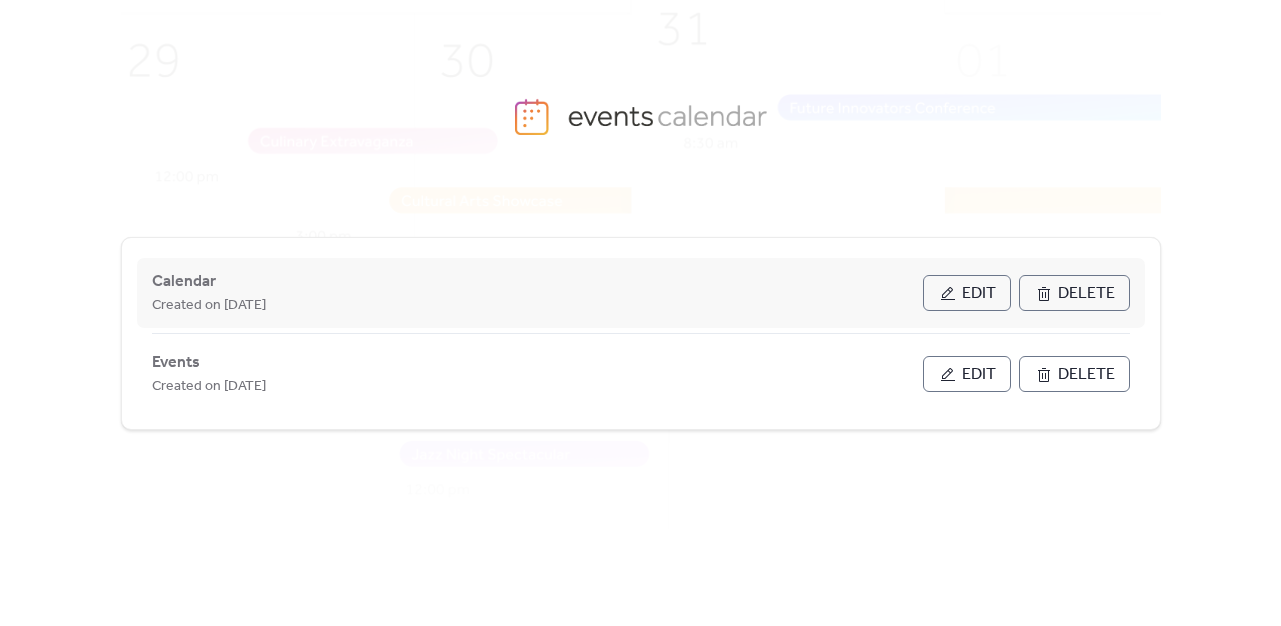 click on "Edit" at bounding box center (967, 293) 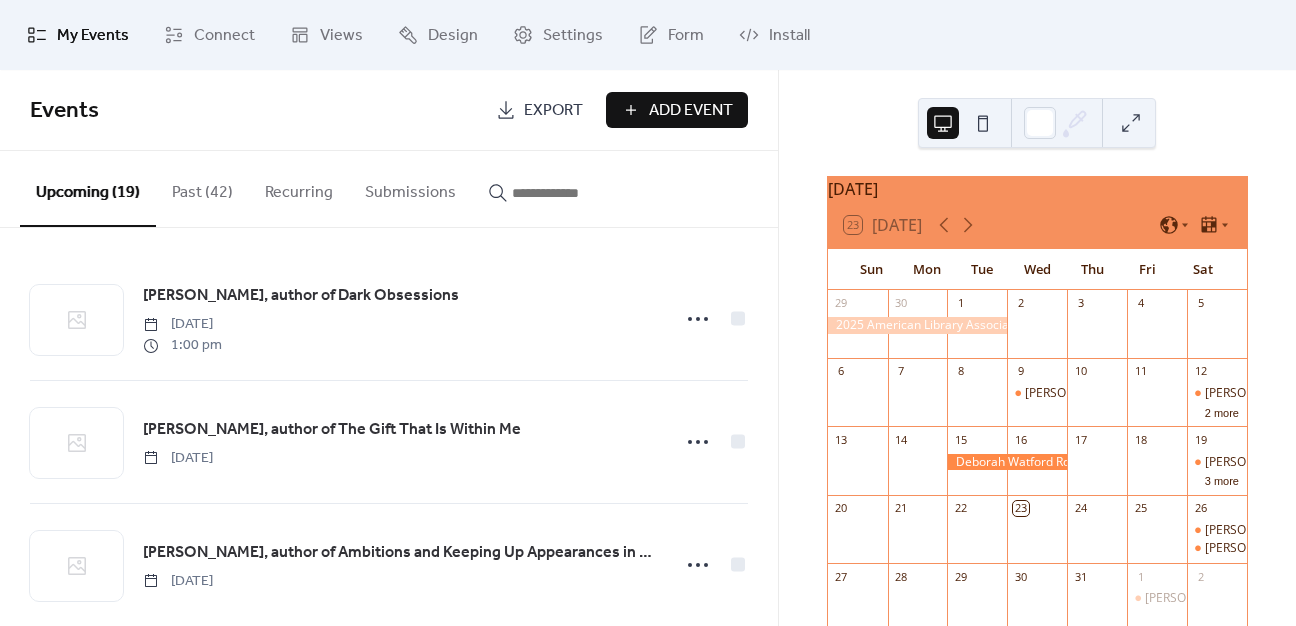 click on "Add Event" at bounding box center (691, 111) 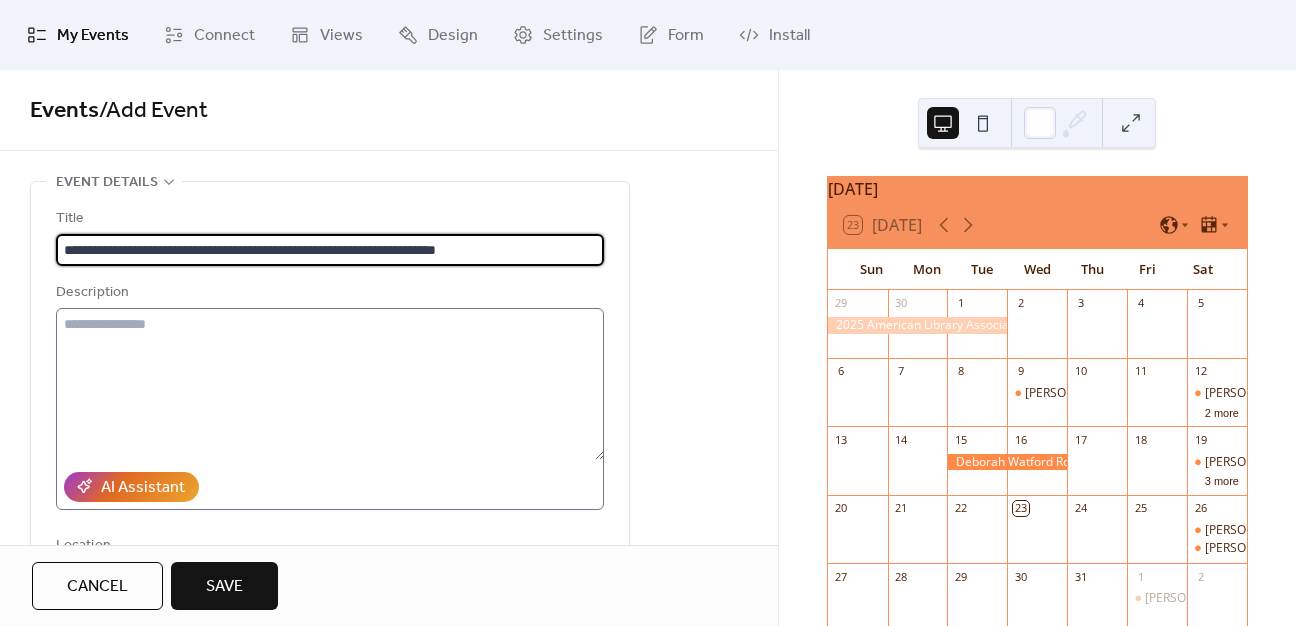 type on "**********" 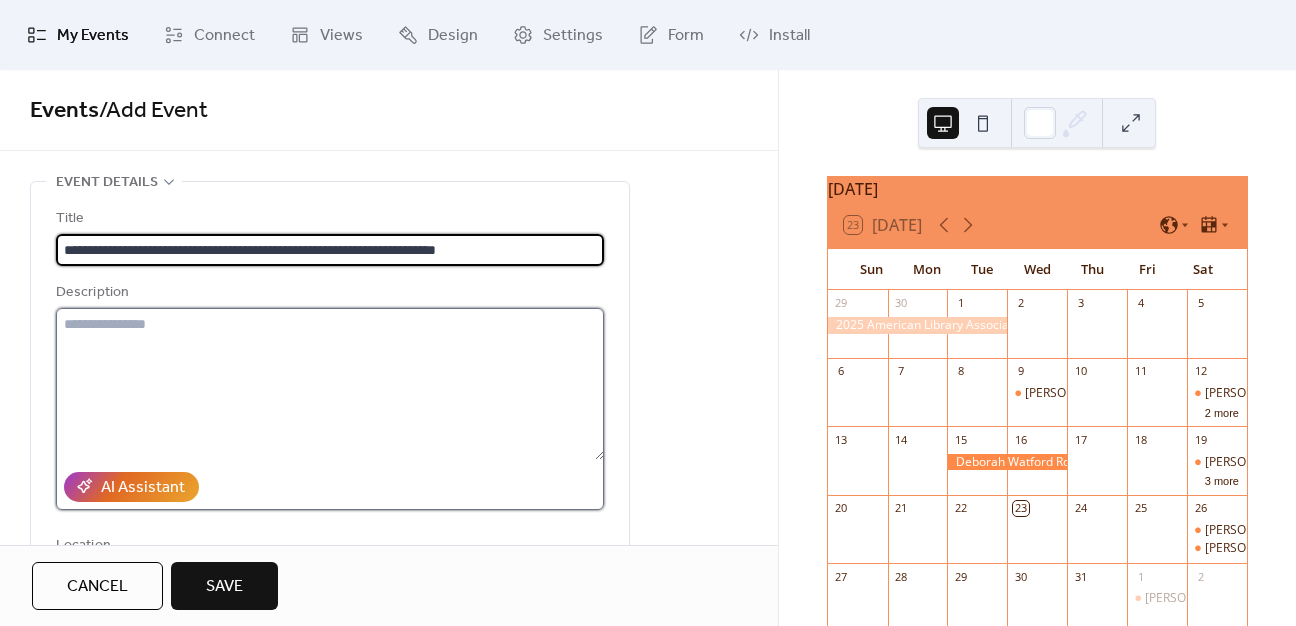 click at bounding box center [330, 384] 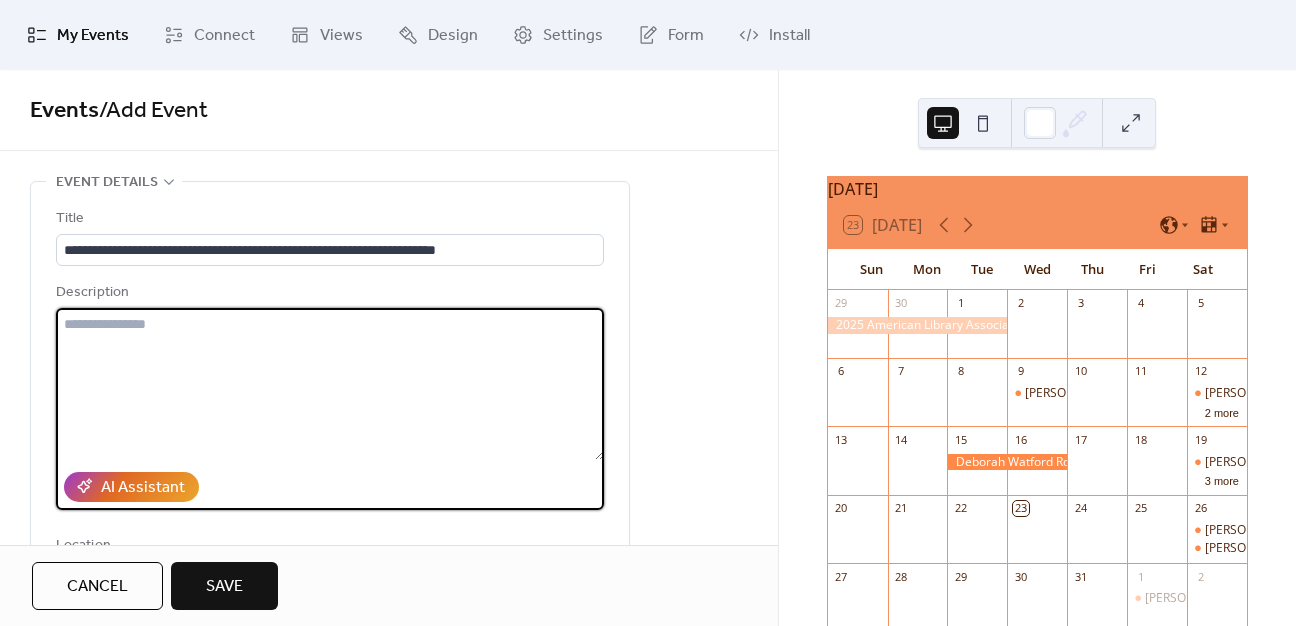 paste on "**********" 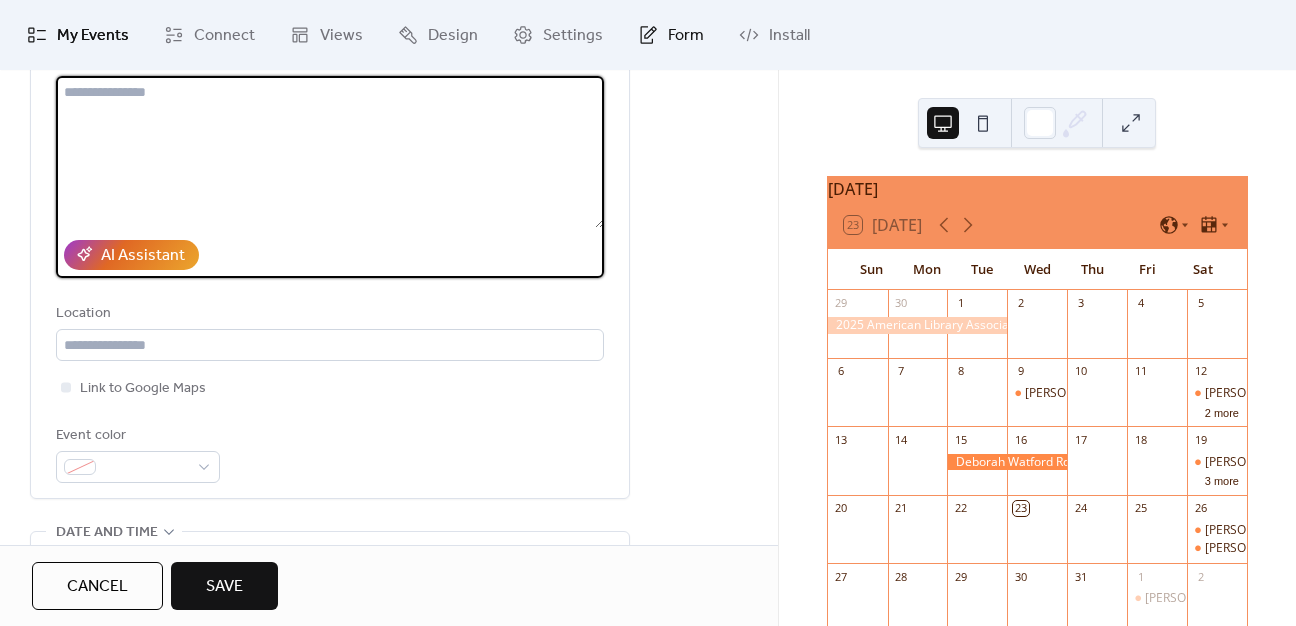 scroll, scrollTop: 300, scrollLeft: 0, axis: vertical 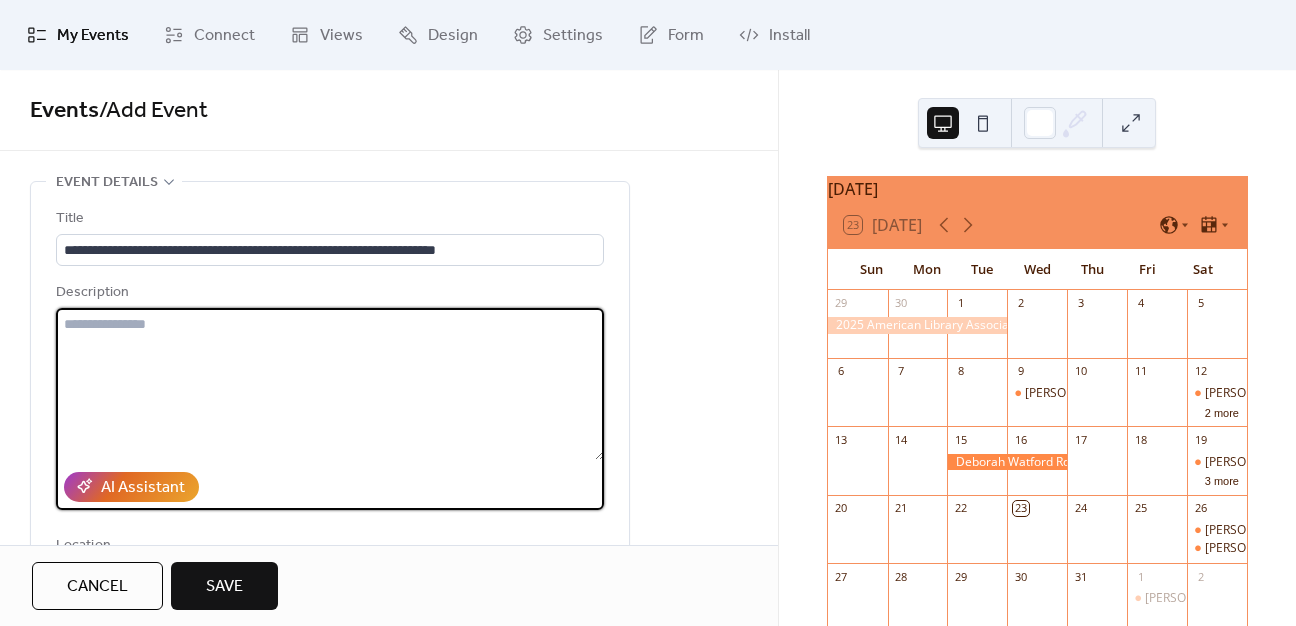 click at bounding box center (330, 384) 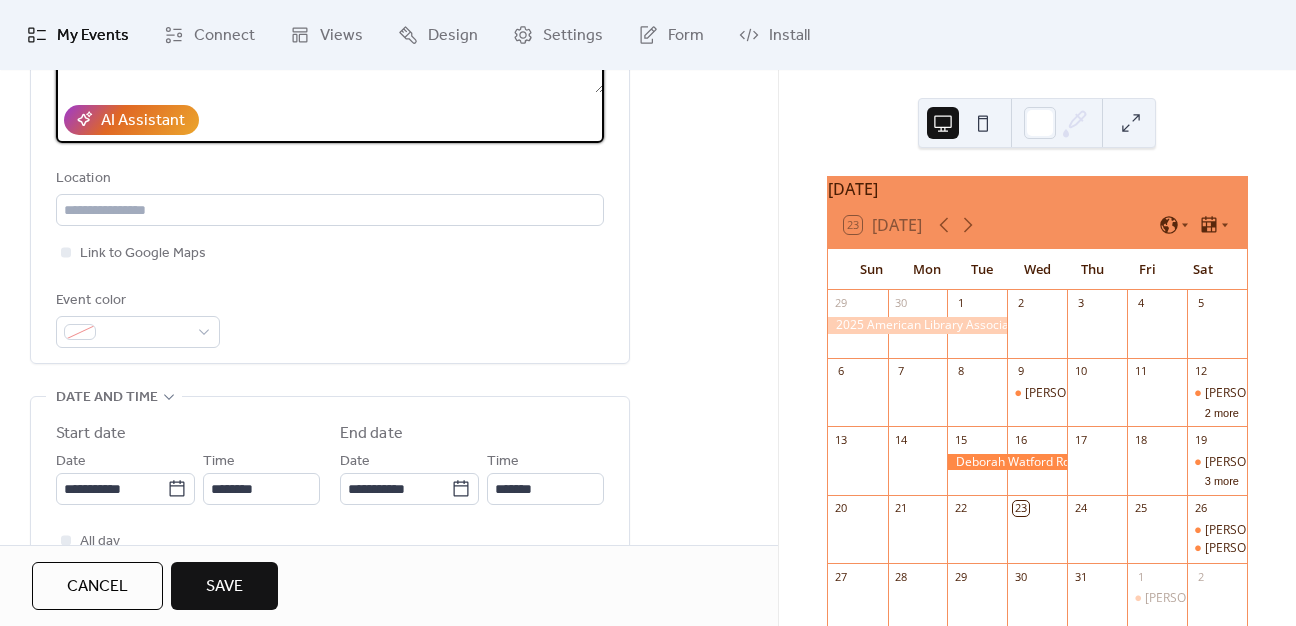 scroll, scrollTop: 400, scrollLeft: 0, axis: vertical 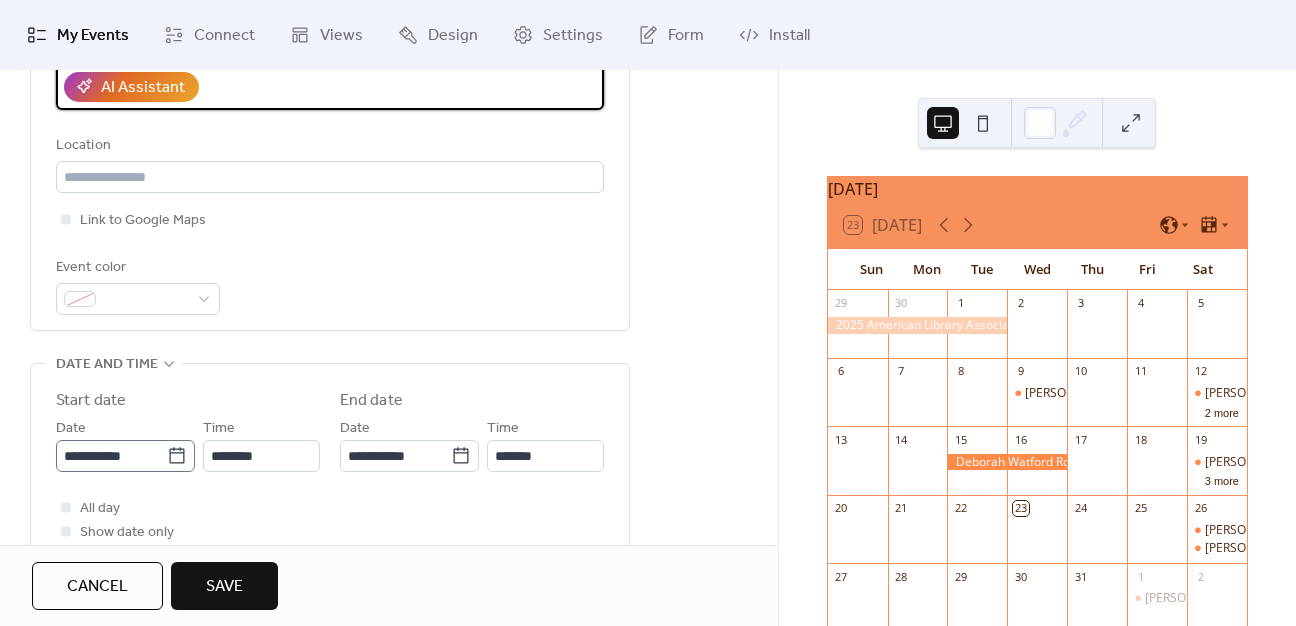 type on "**********" 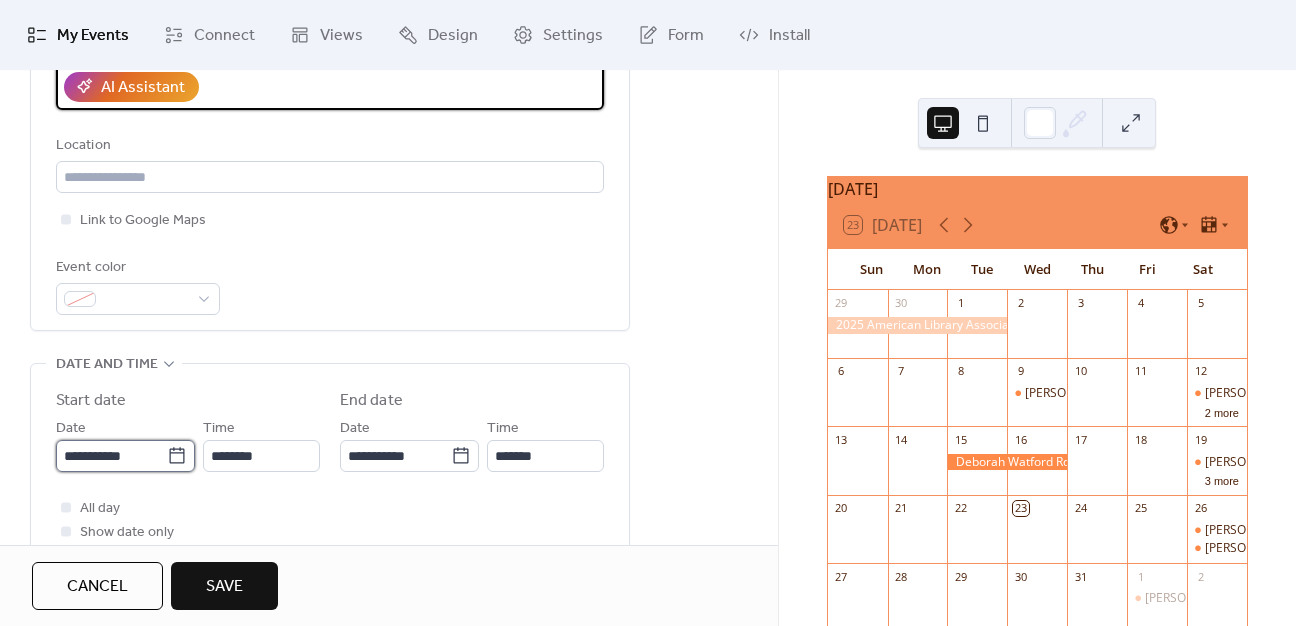 click on "**********" at bounding box center (648, 313) 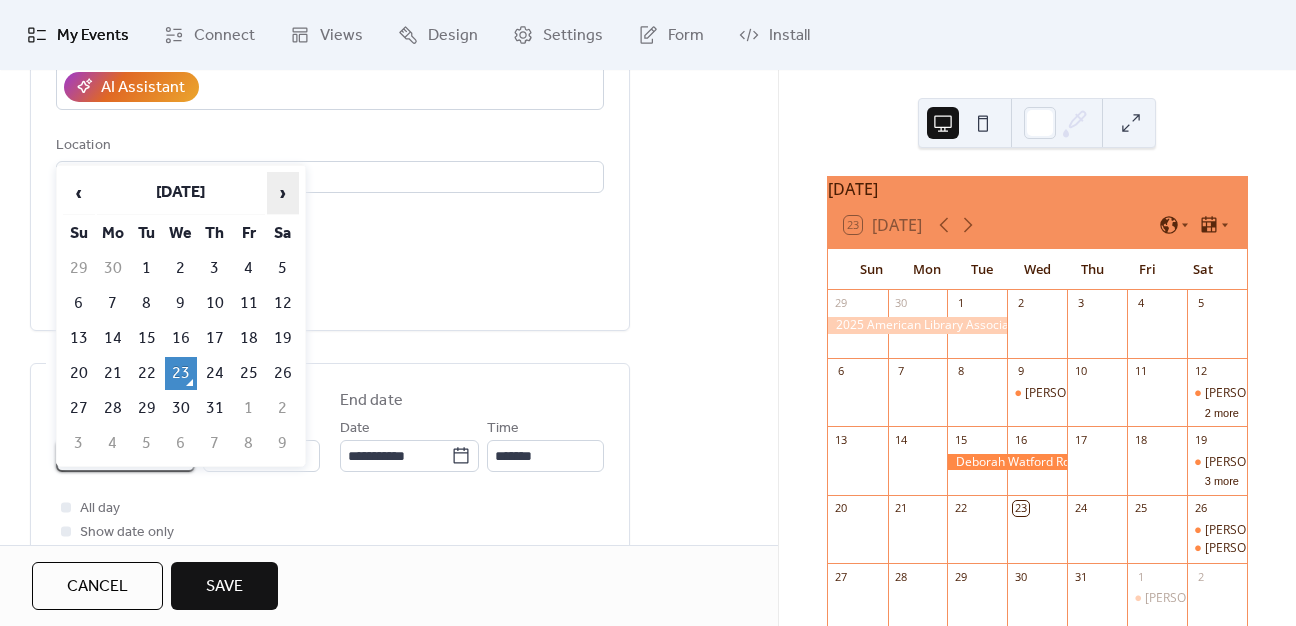 click on "›" at bounding box center (283, 193) 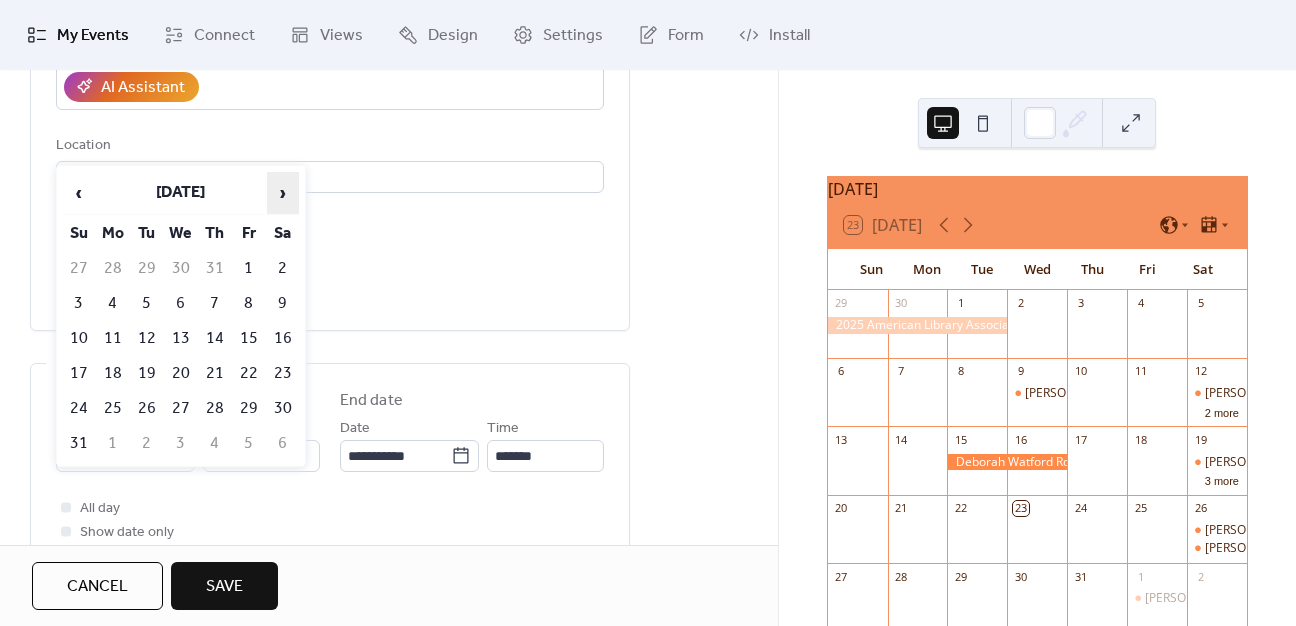 click on "›" at bounding box center [283, 193] 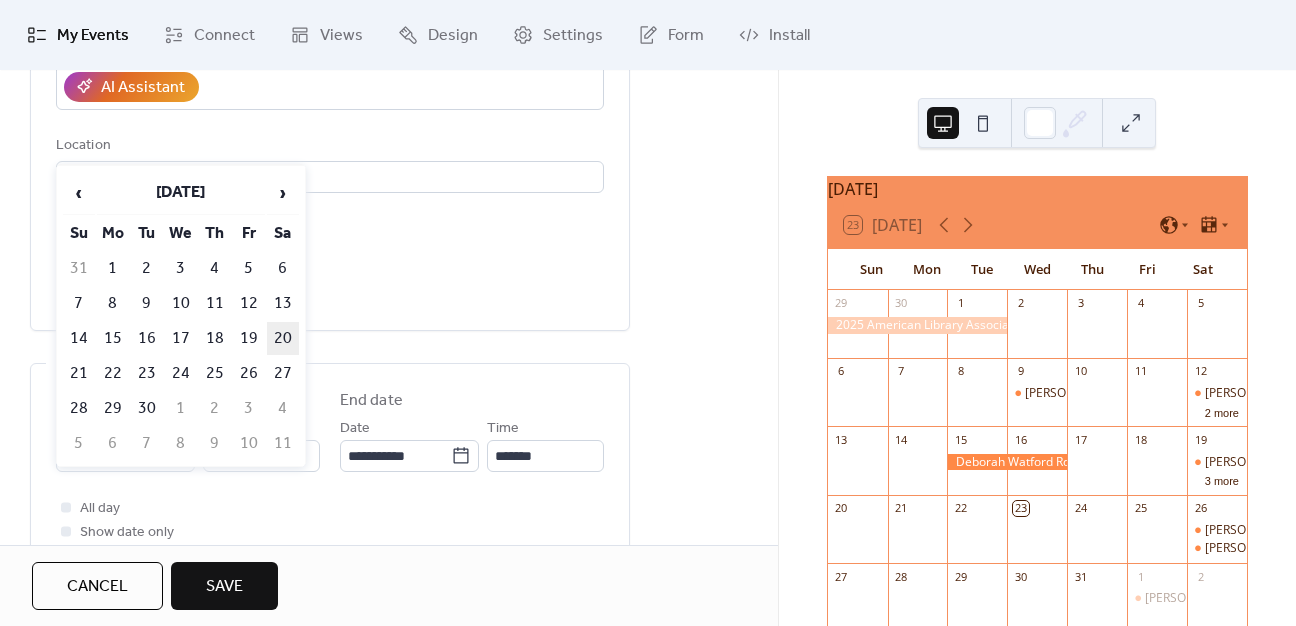 click on "20" at bounding box center (283, 338) 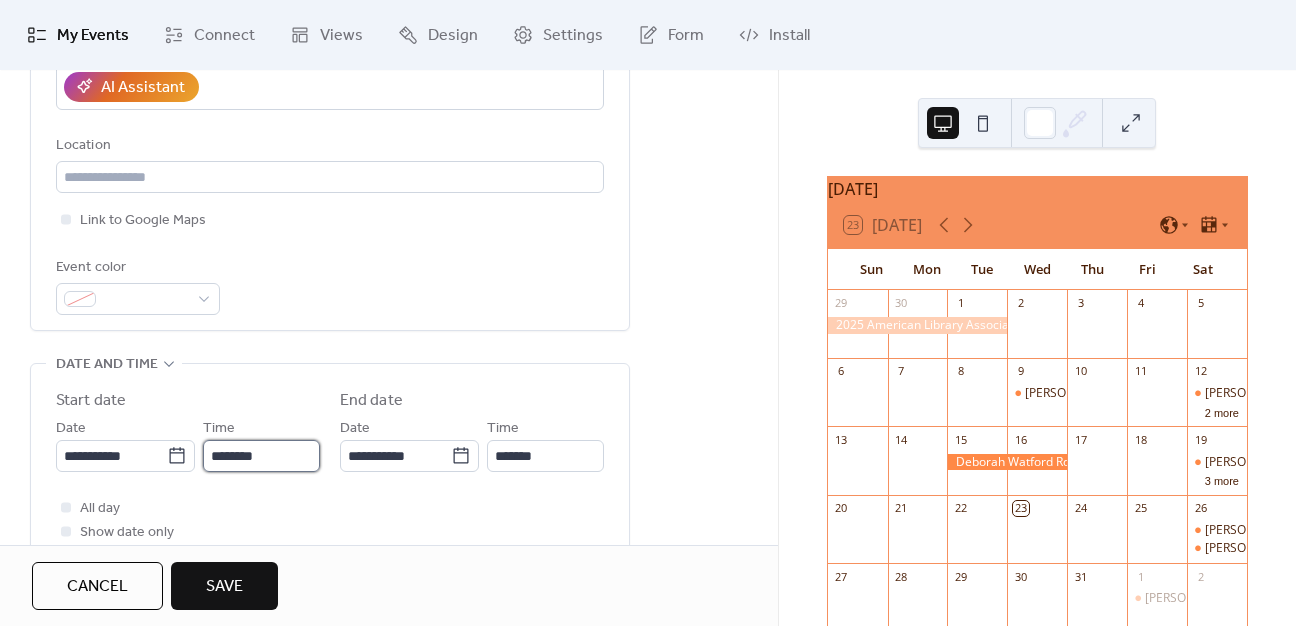 click on "********" at bounding box center [261, 456] 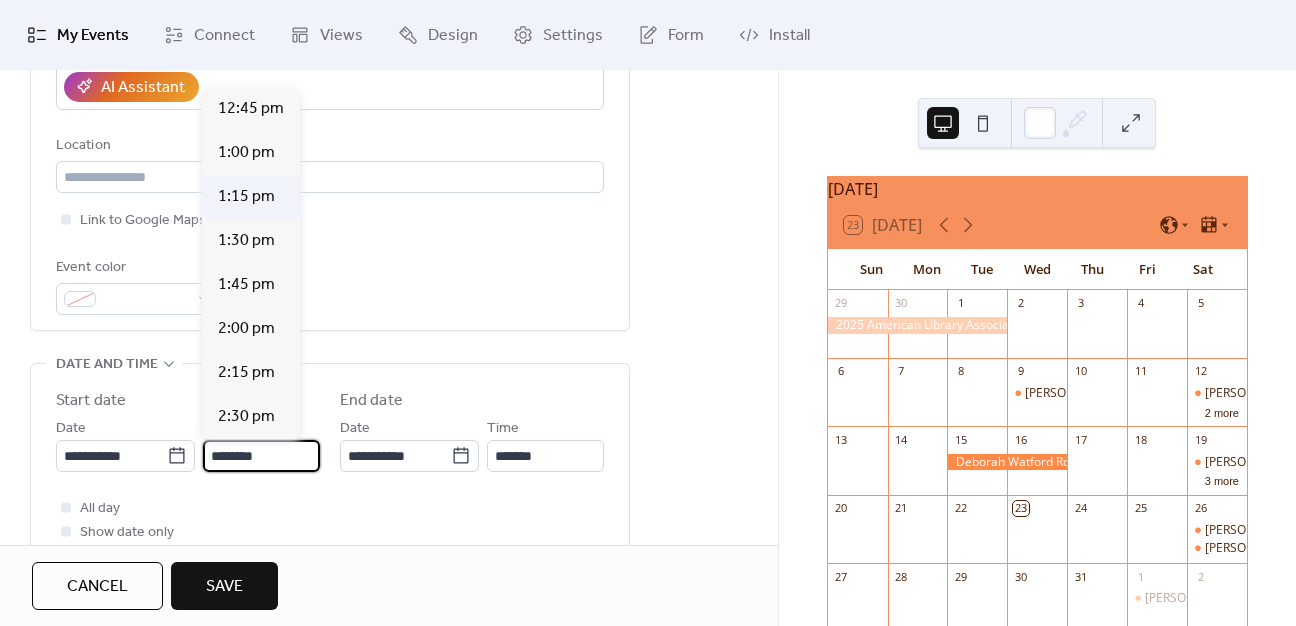 scroll, scrollTop: 2212, scrollLeft: 0, axis: vertical 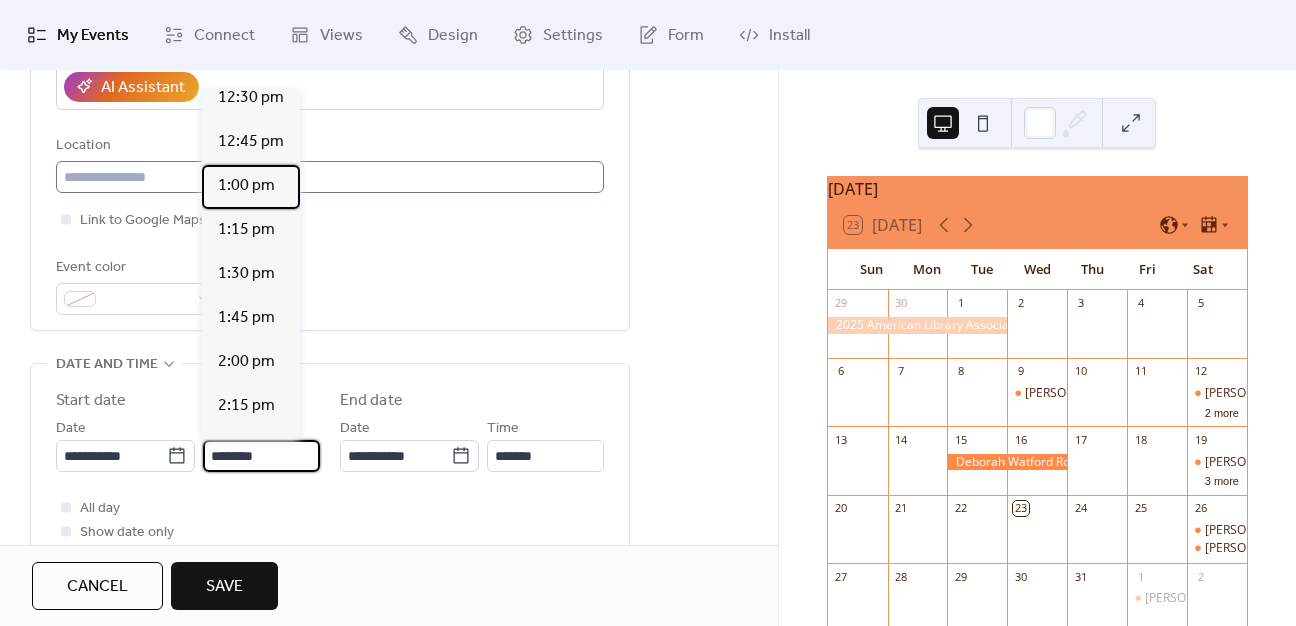 click on "1:00 pm" at bounding box center (251, 187) 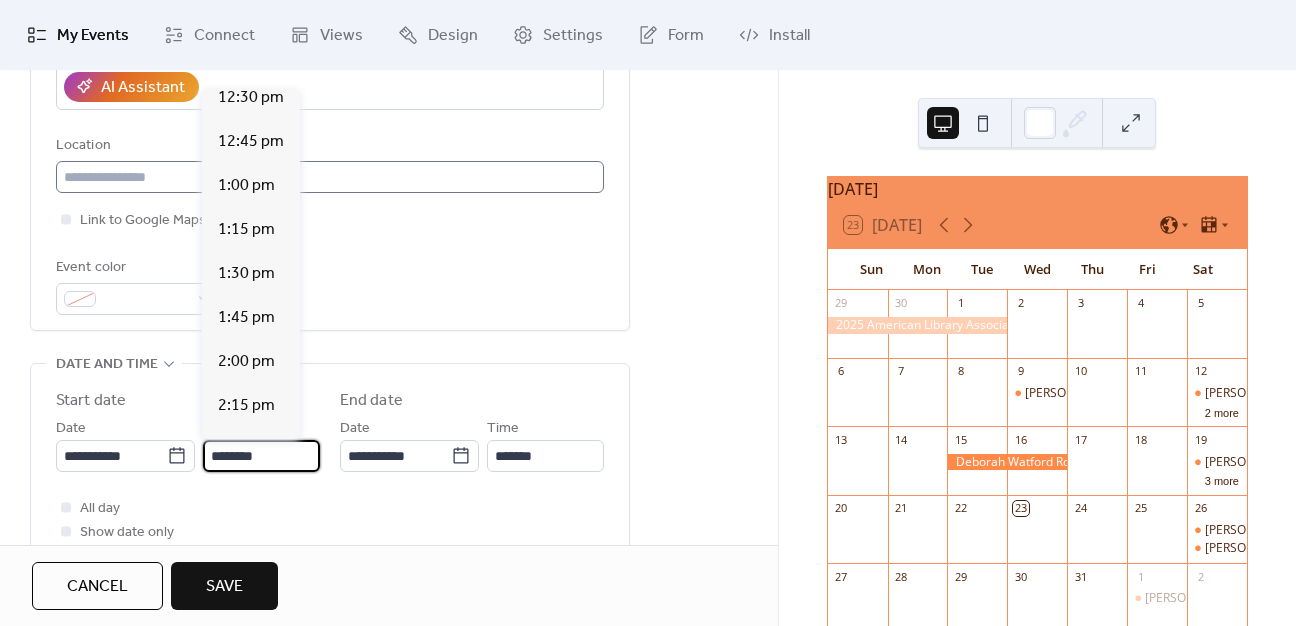 type on "*******" 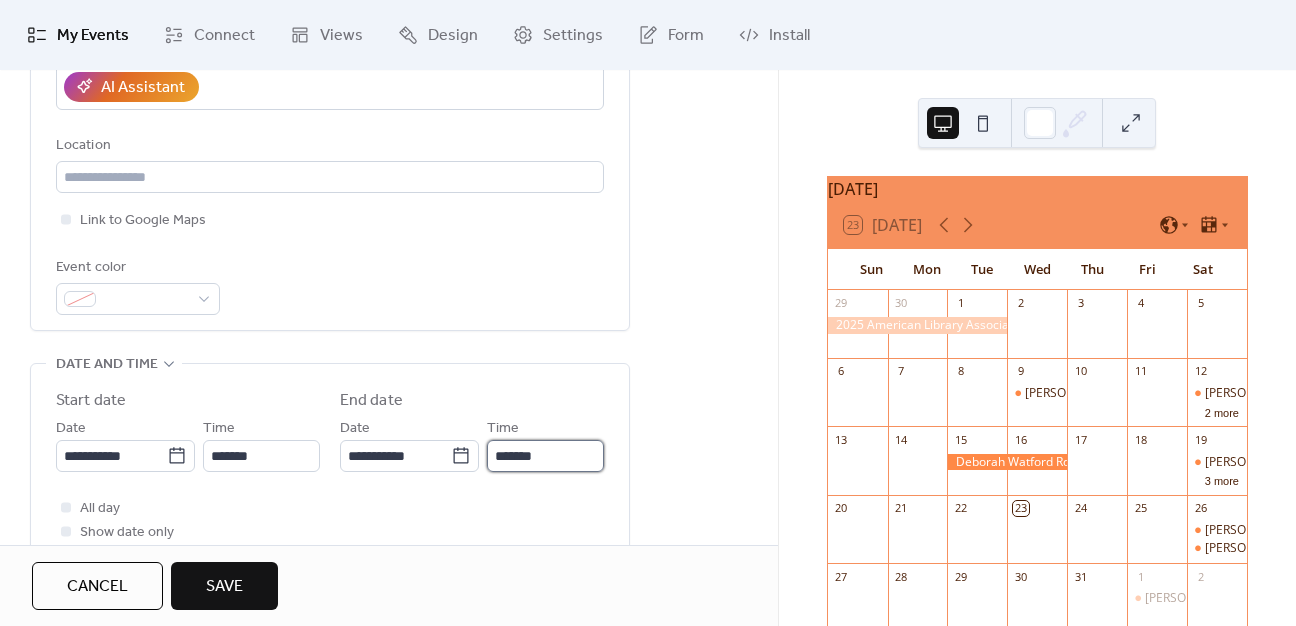 click on "*******" at bounding box center (545, 456) 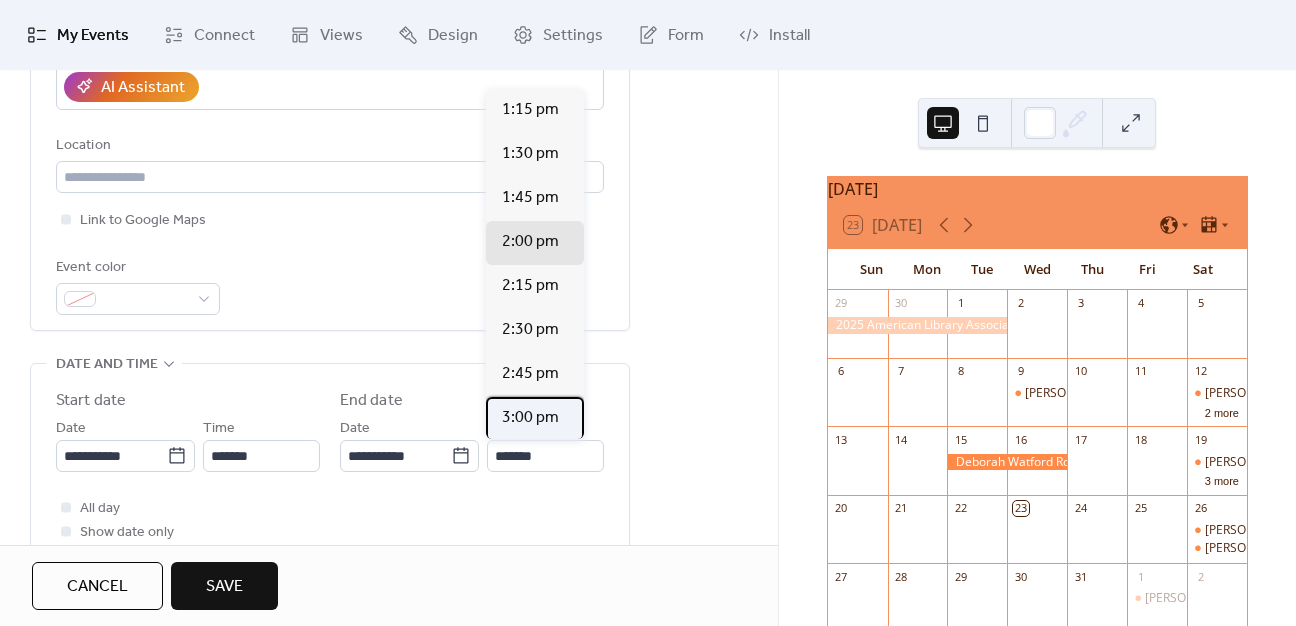 click on "3:00 pm" at bounding box center (530, 418) 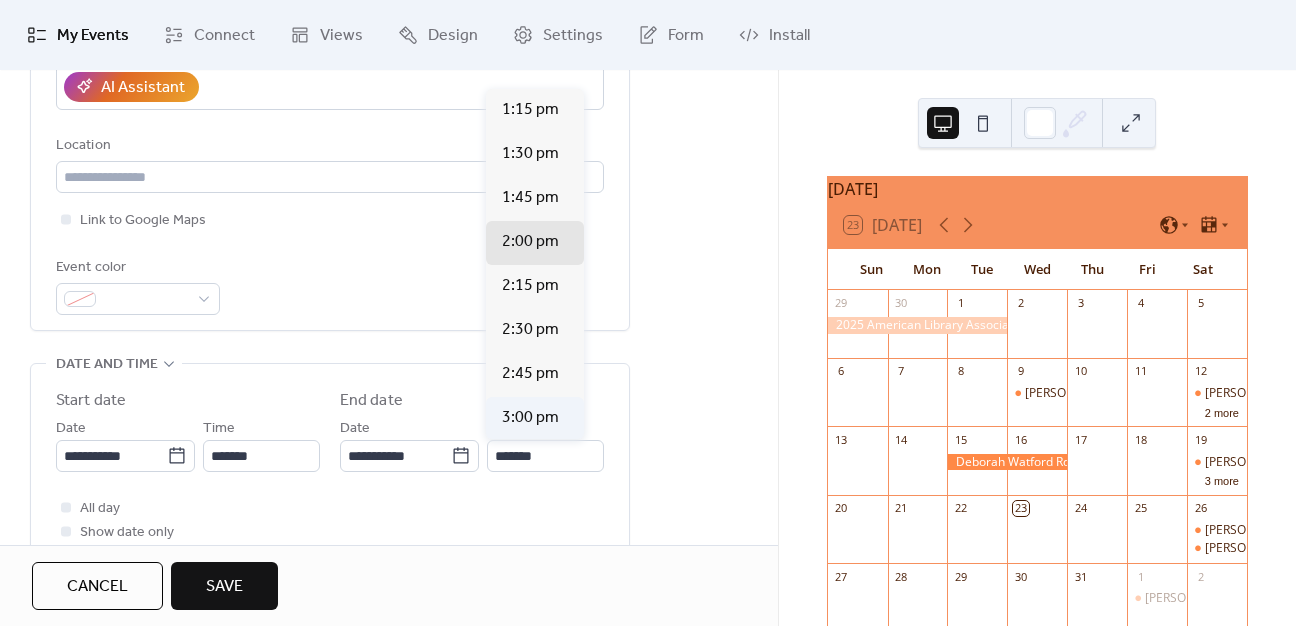 type on "*******" 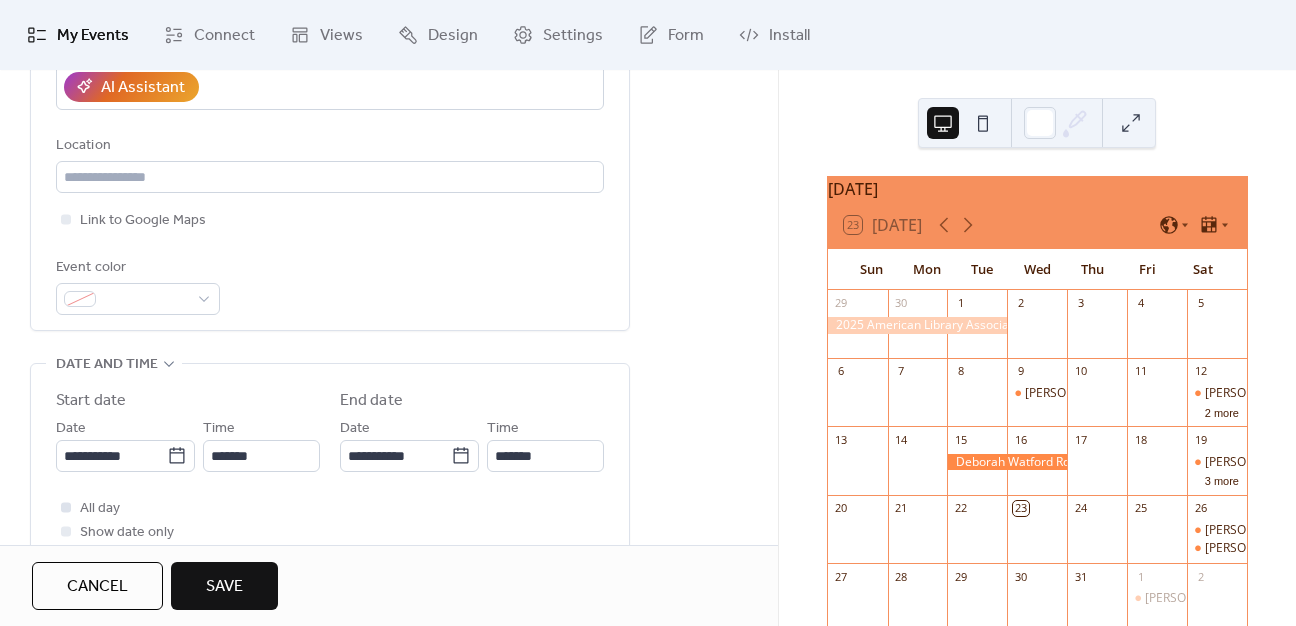 scroll, scrollTop: 500, scrollLeft: 0, axis: vertical 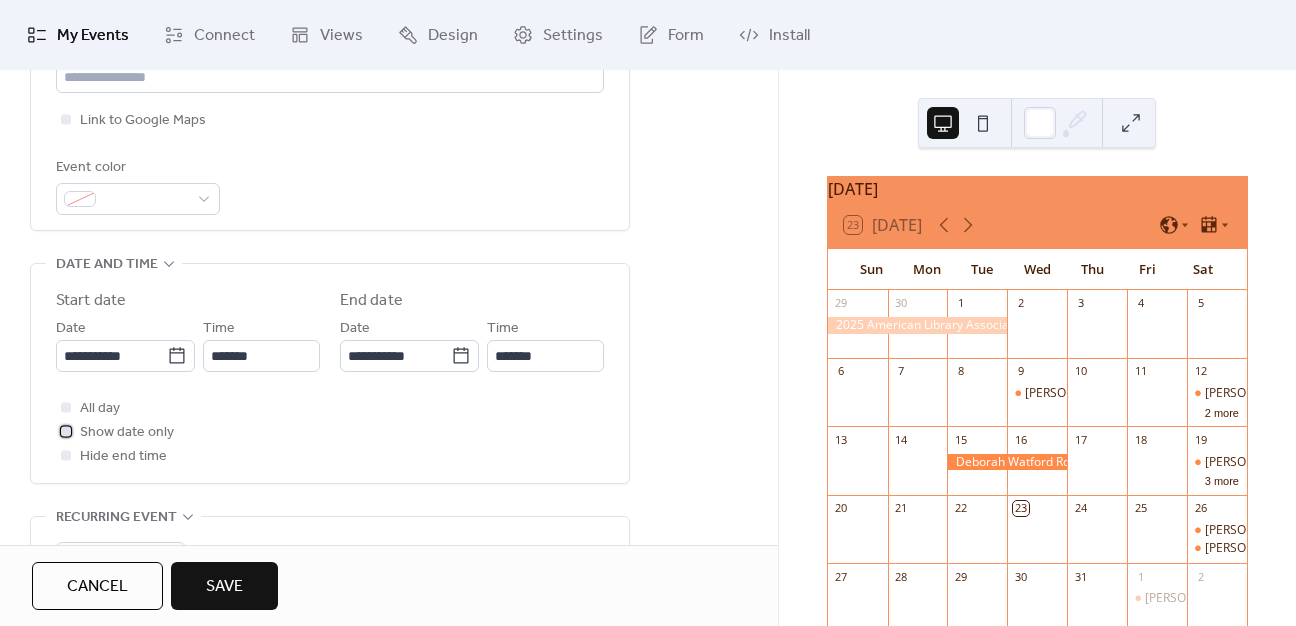 click at bounding box center (66, 431) 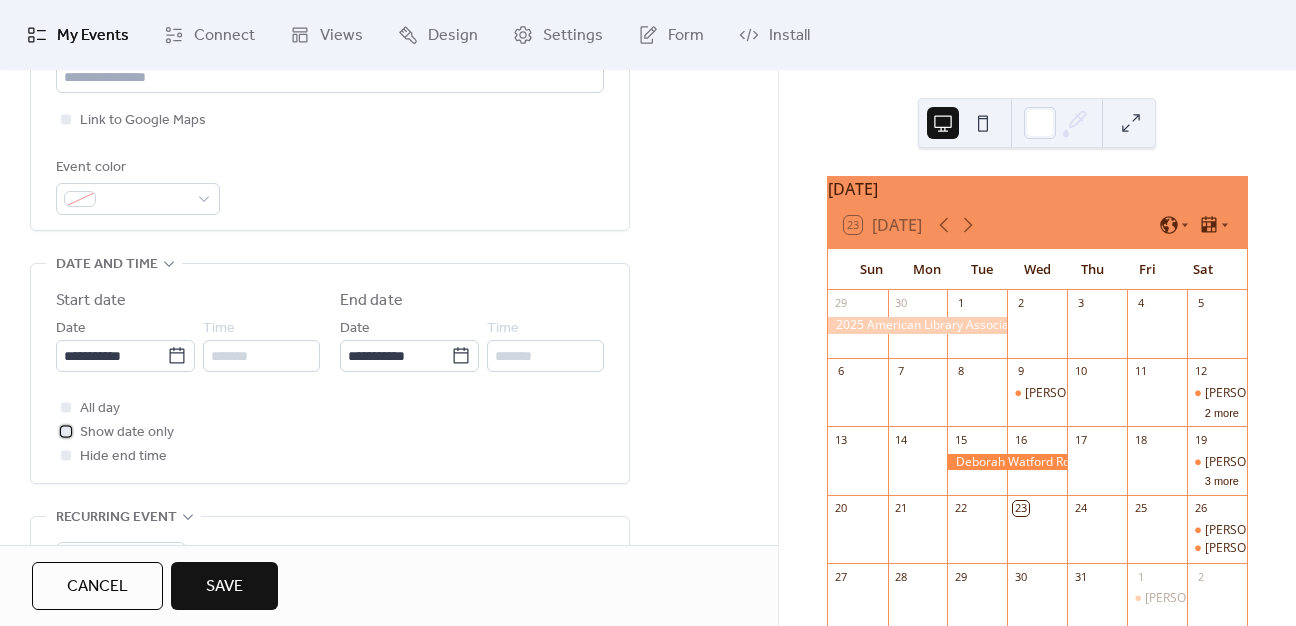 scroll, scrollTop: 600, scrollLeft: 0, axis: vertical 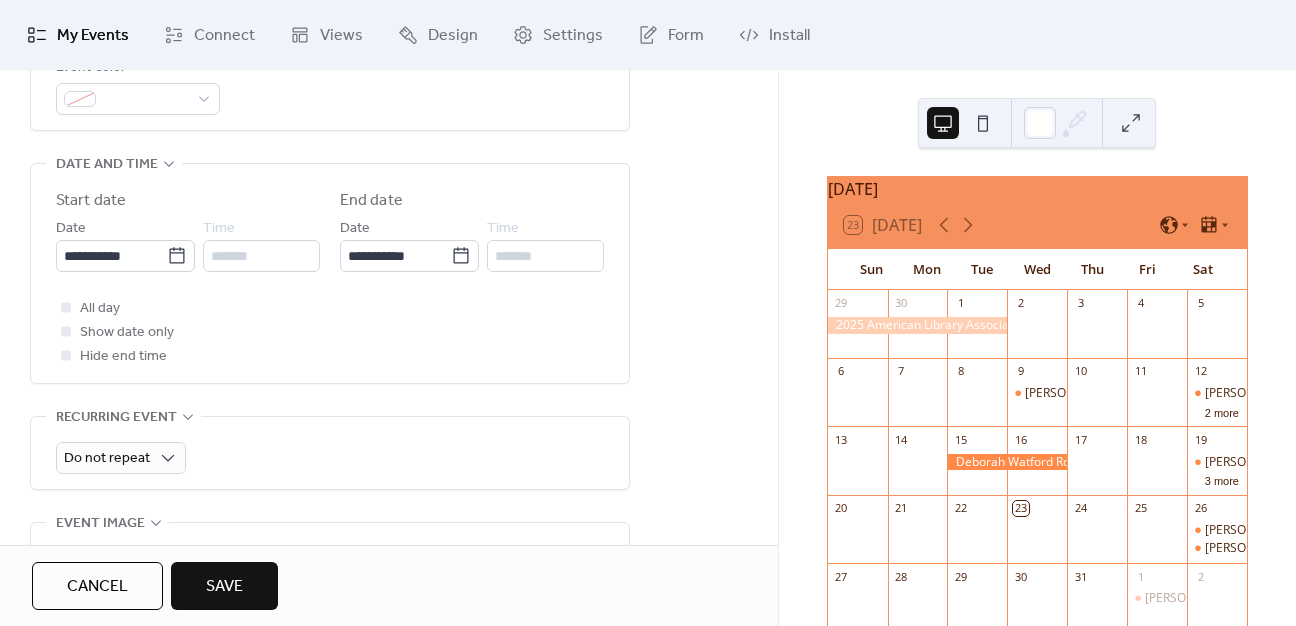 click on "Save" at bounding box center [224, 587] 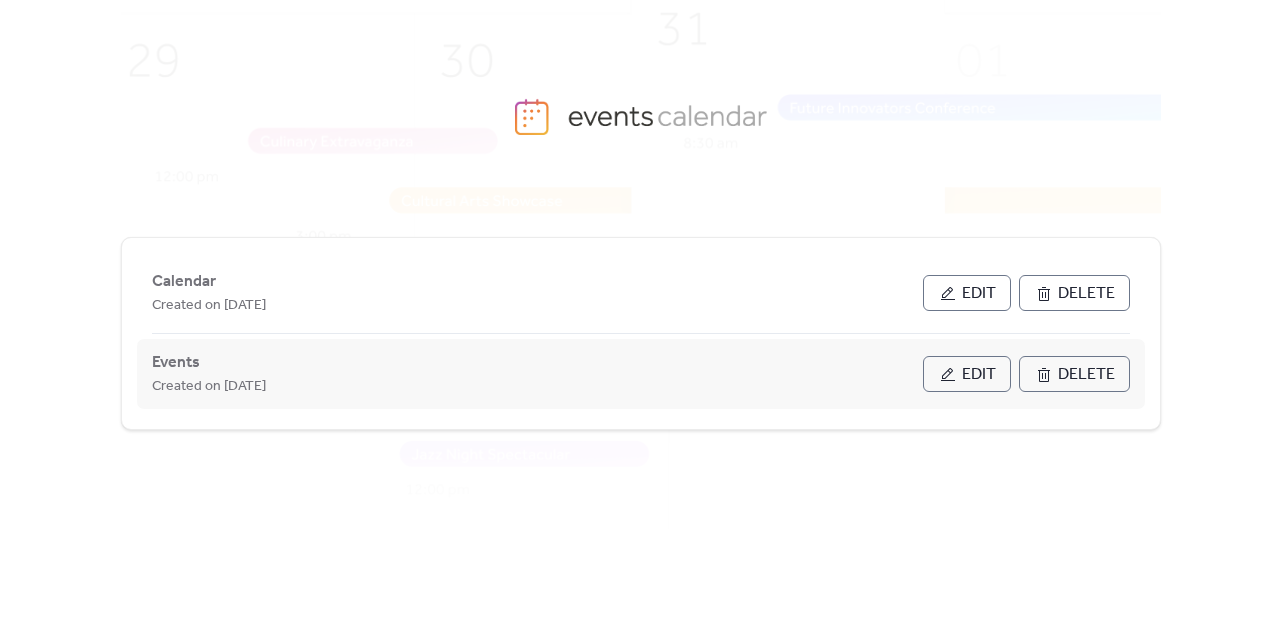 click on "Edit" at bounding box center [979, 375] 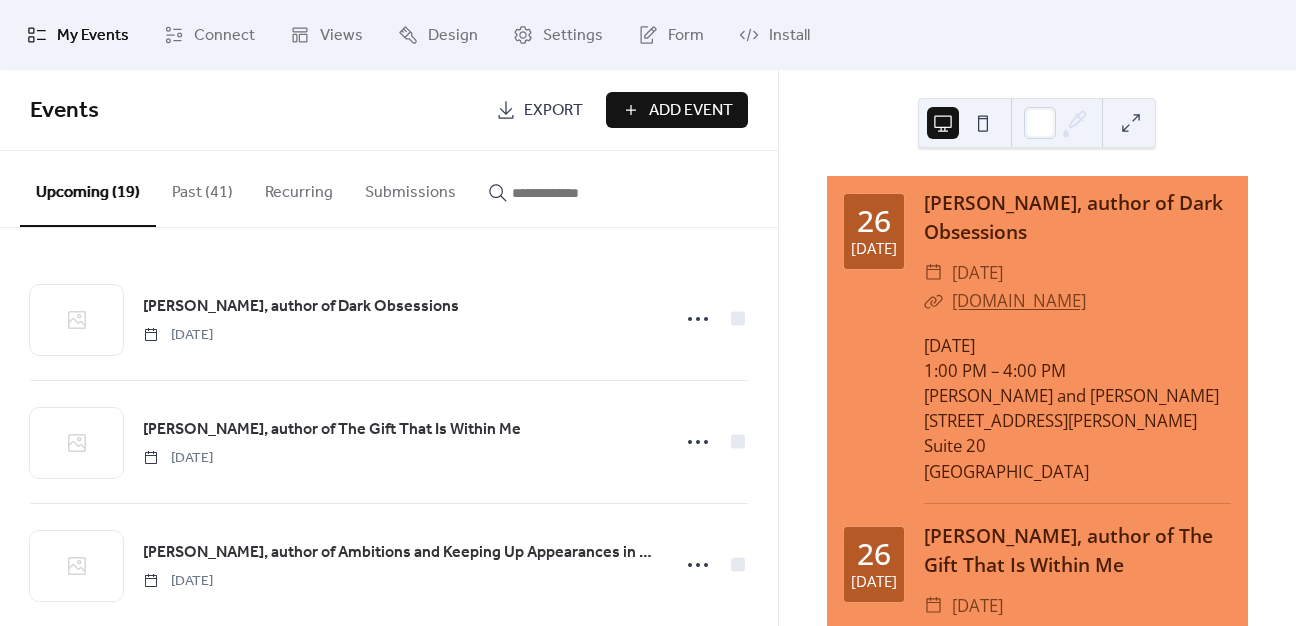 click on "Add Event" at bounding box center [691, 111] 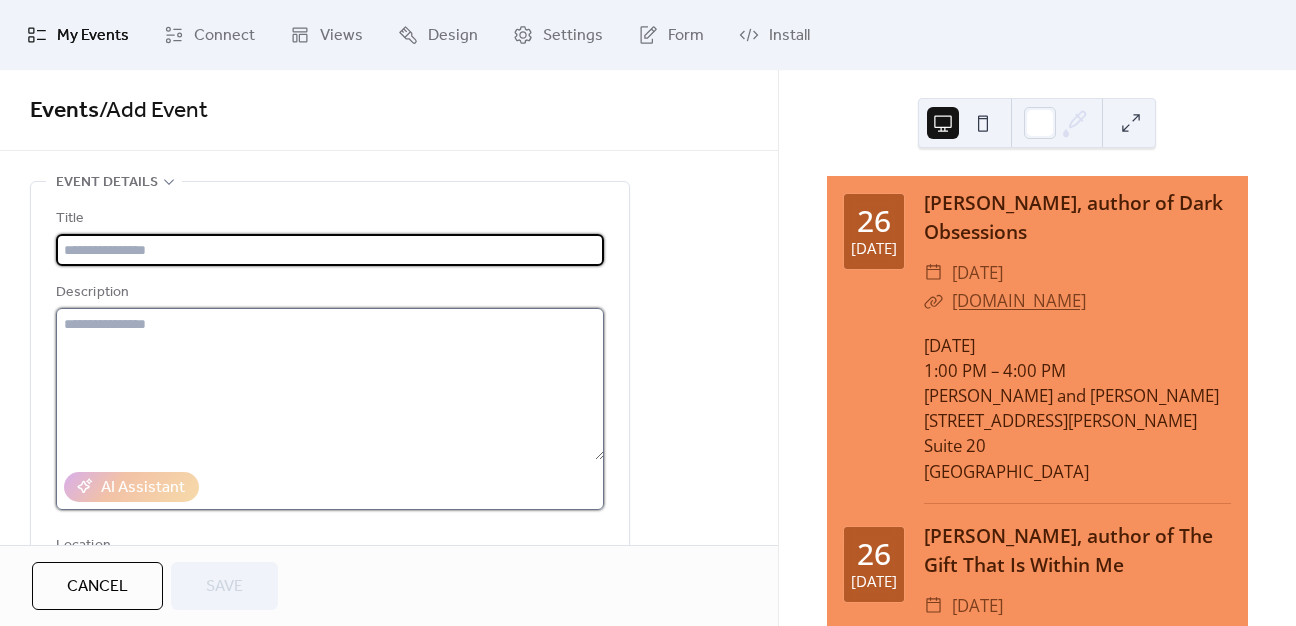 click at bounding box center [330, 384] 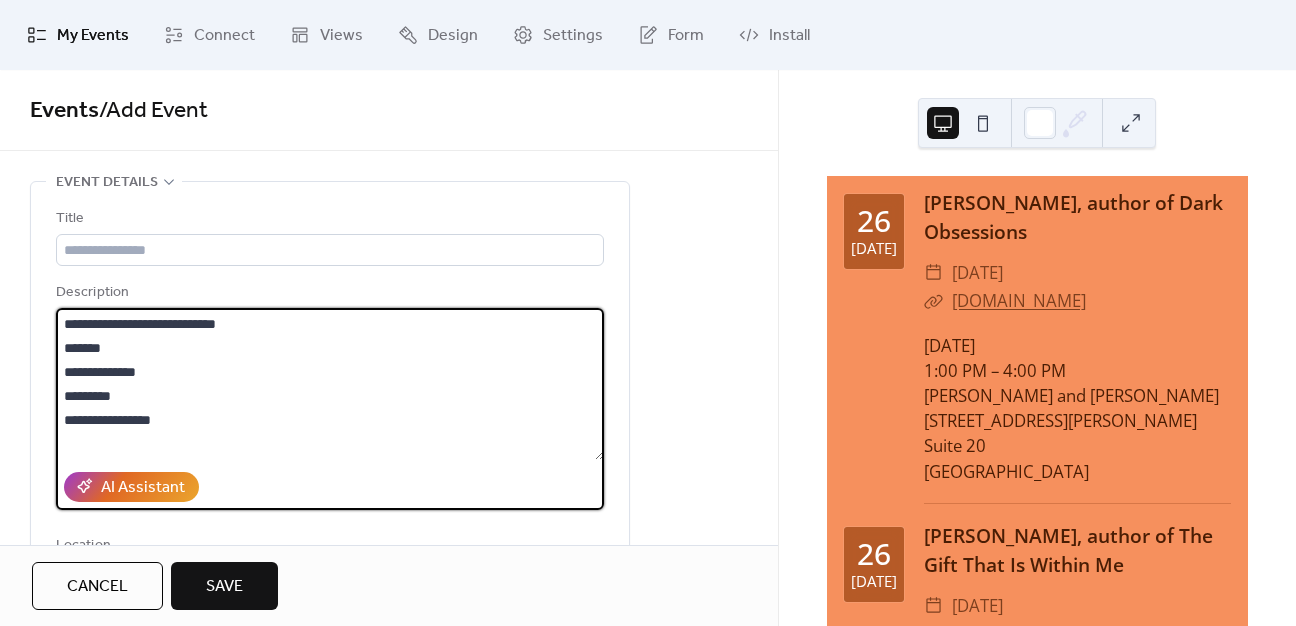 type on "**********" 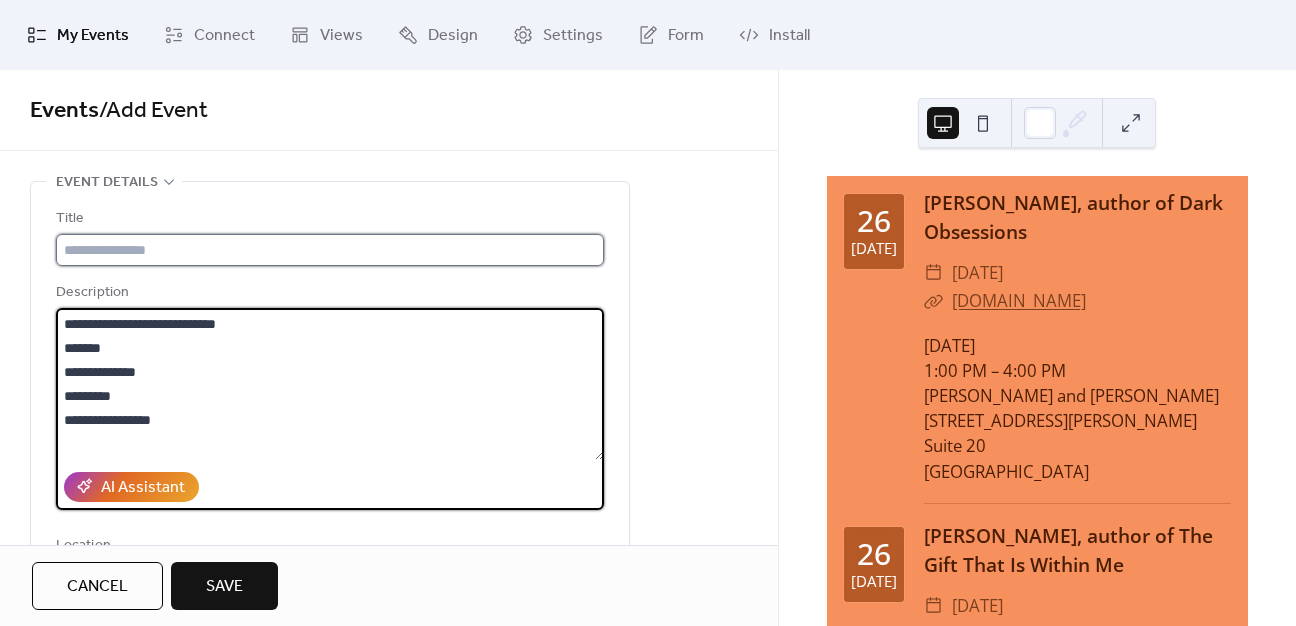 click at bounding box center (330, 250) 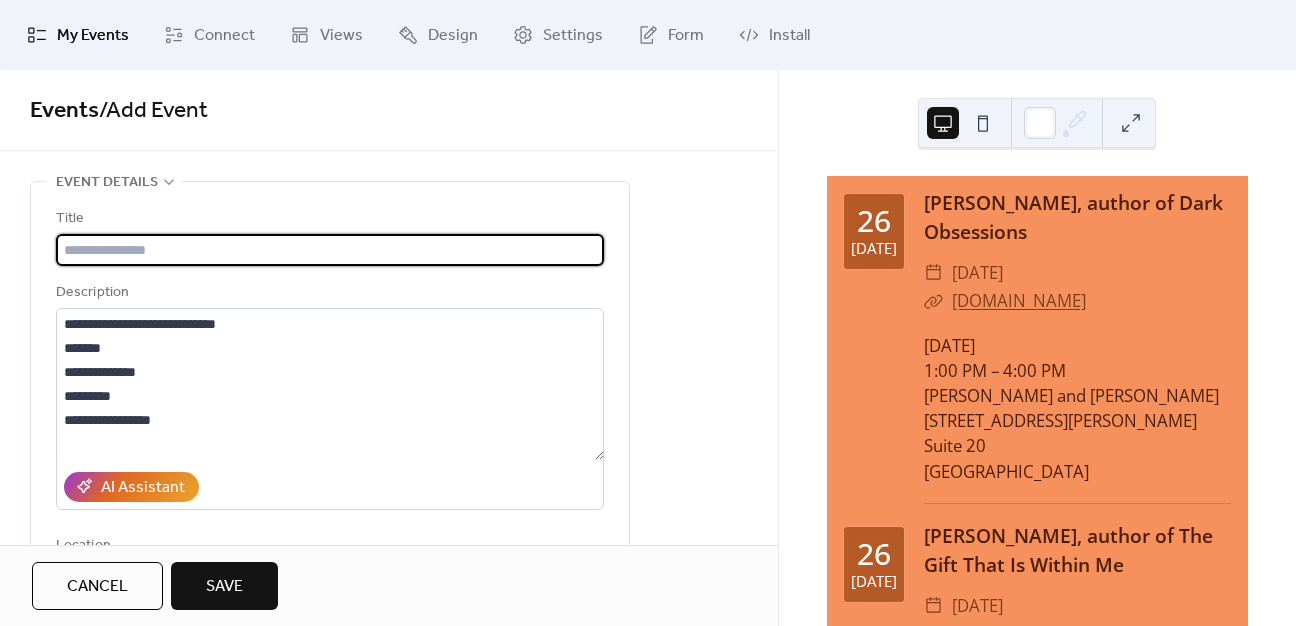 paste on "**********" 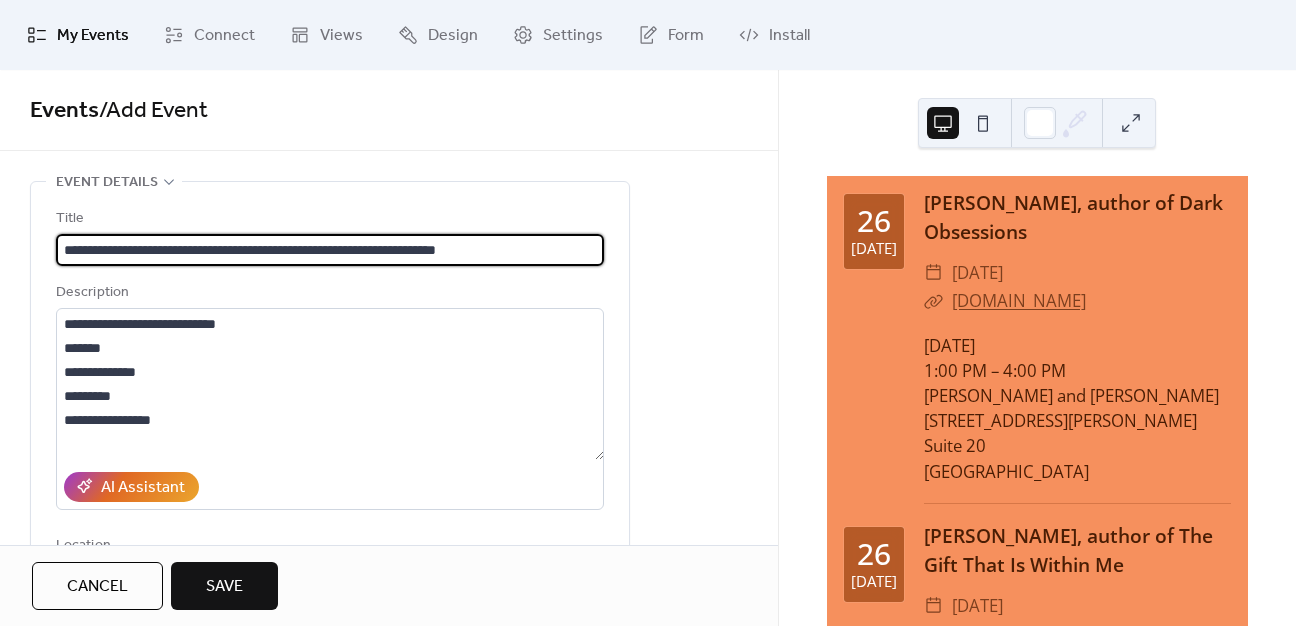 type on "**********" 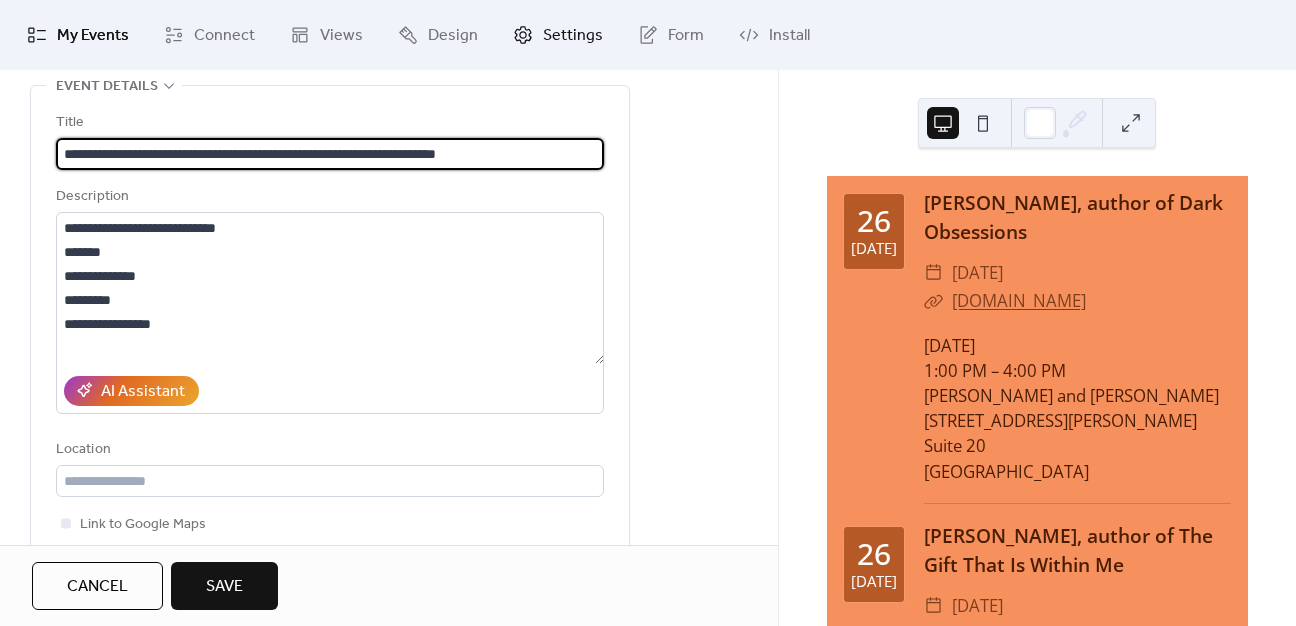 scroll, scrollTop: 200, scrollLeft: 0, axis: vertical 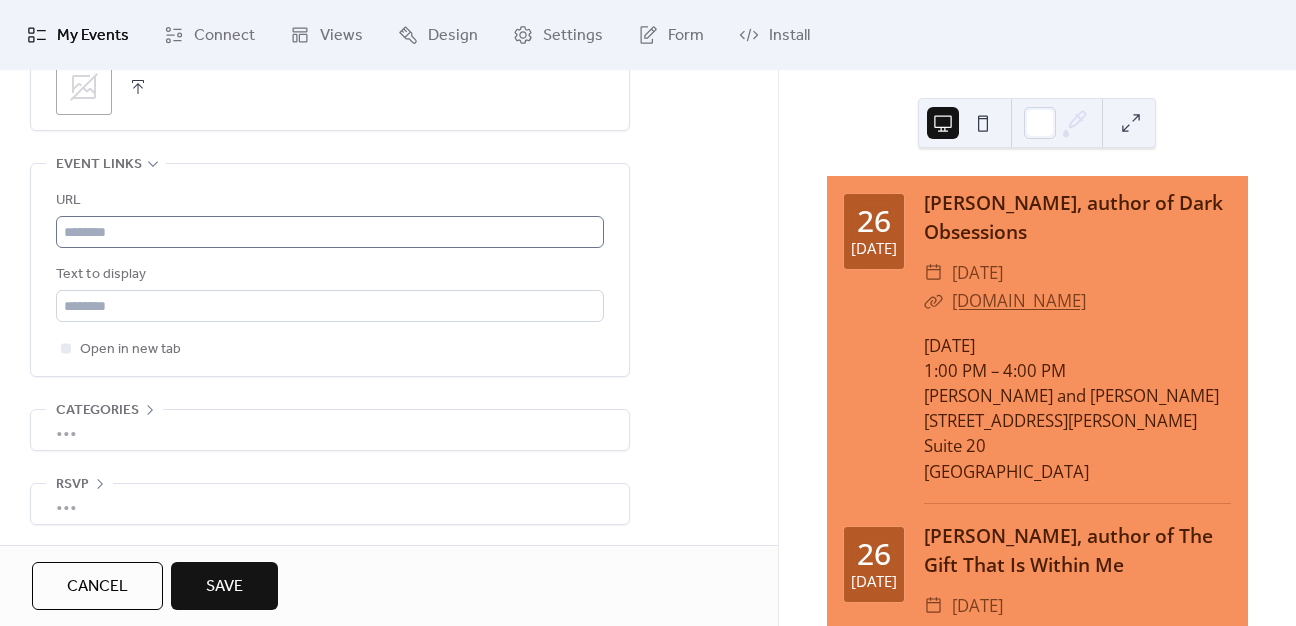 click on "URL" at bounding box center [328, 201] 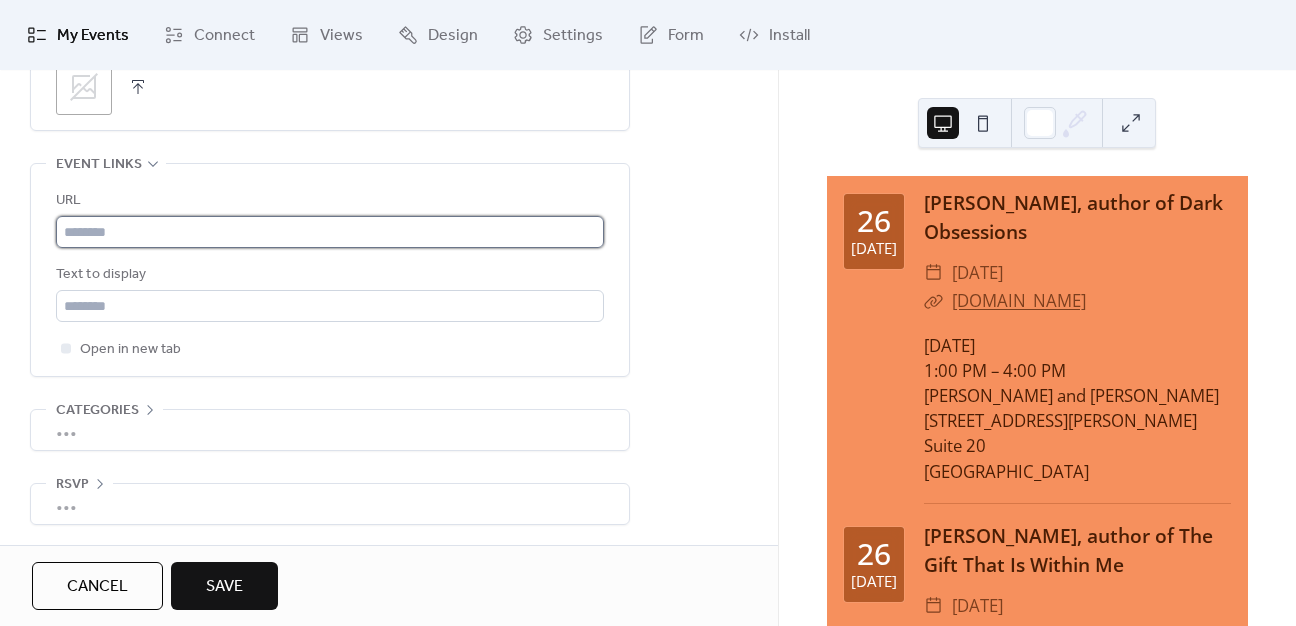 click at bounding box center [330, 232] 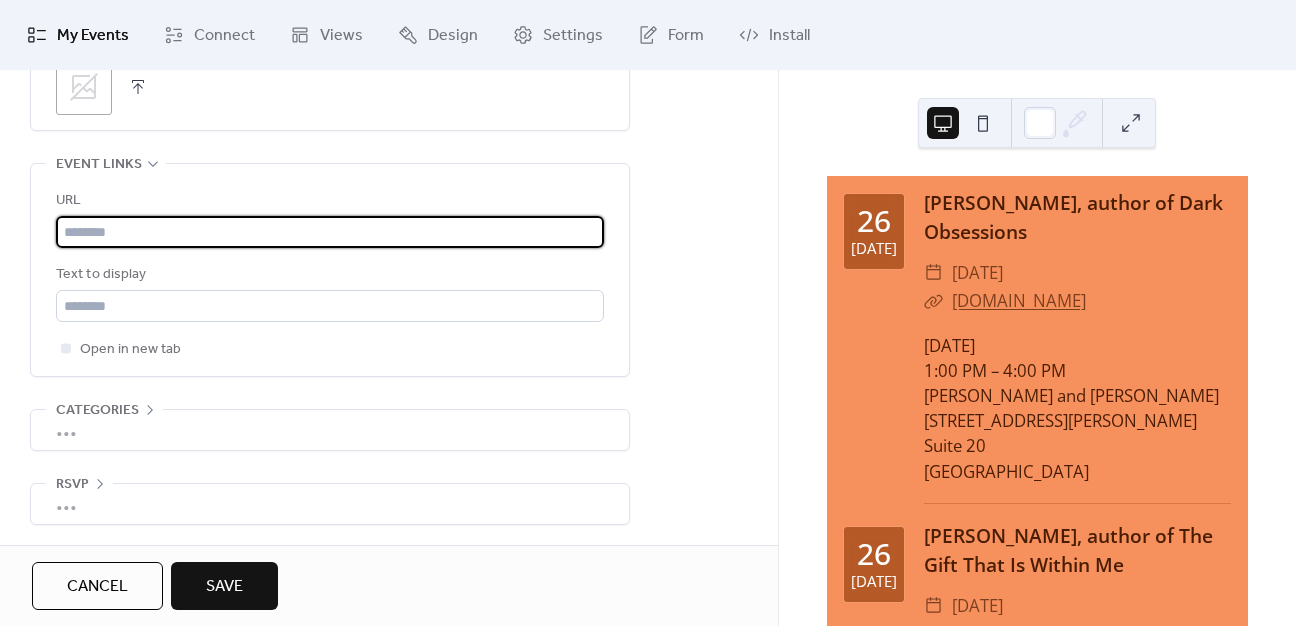 paste on "**********" 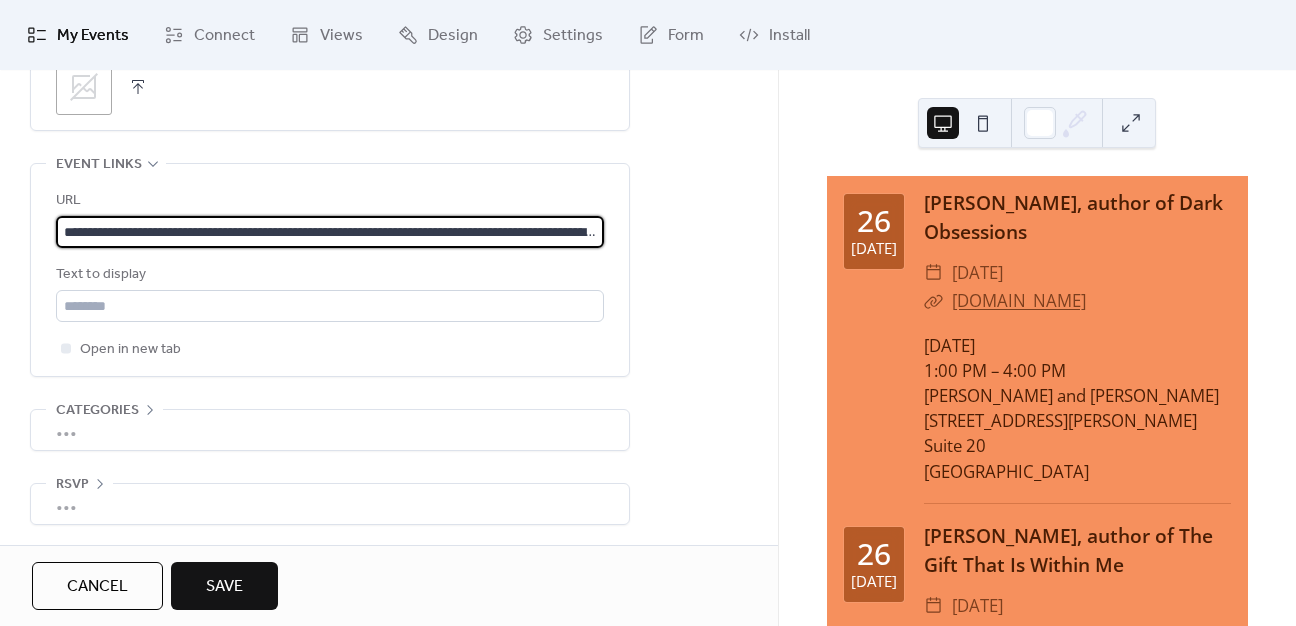 scroll, scrollTop: 0, scrollLeft: 413, axis: horizontal 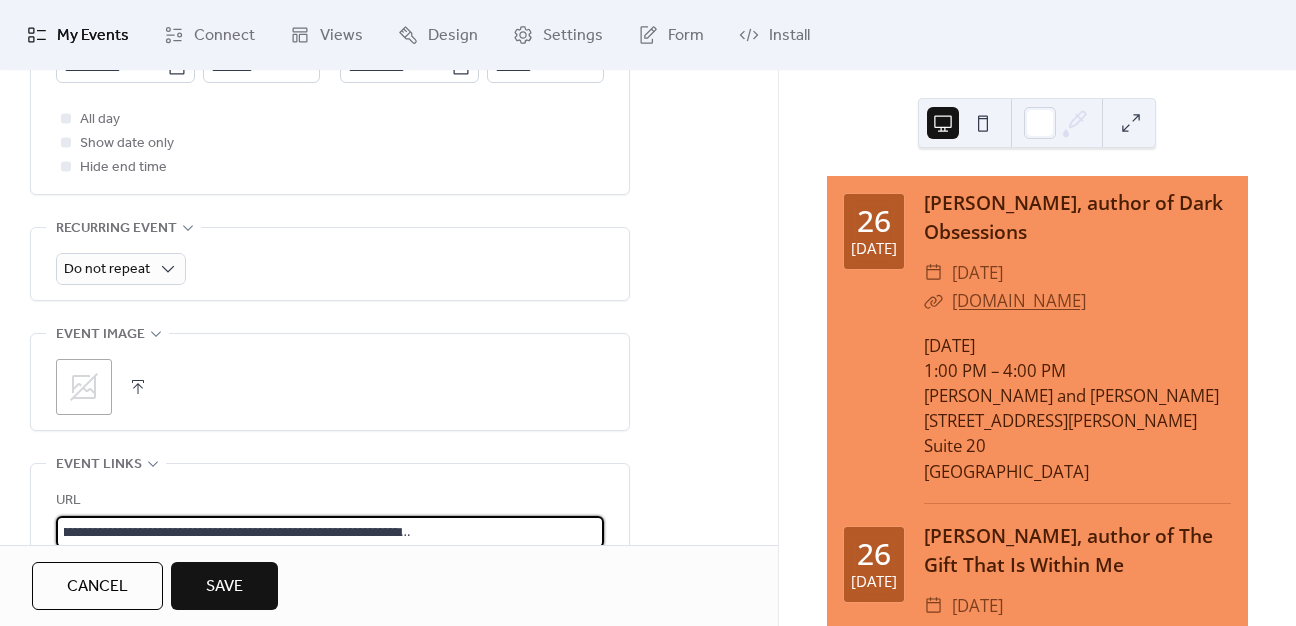 type on "**********" 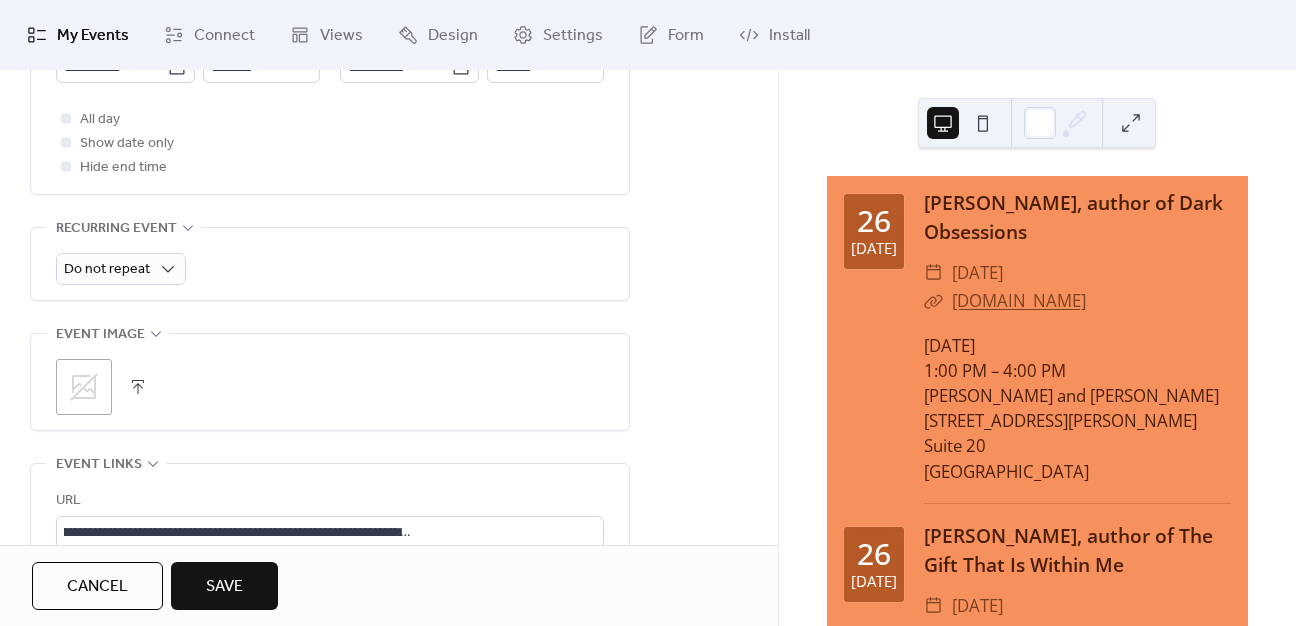 scroll, scrollTop: 0, scrollLeft: 0, axis: both 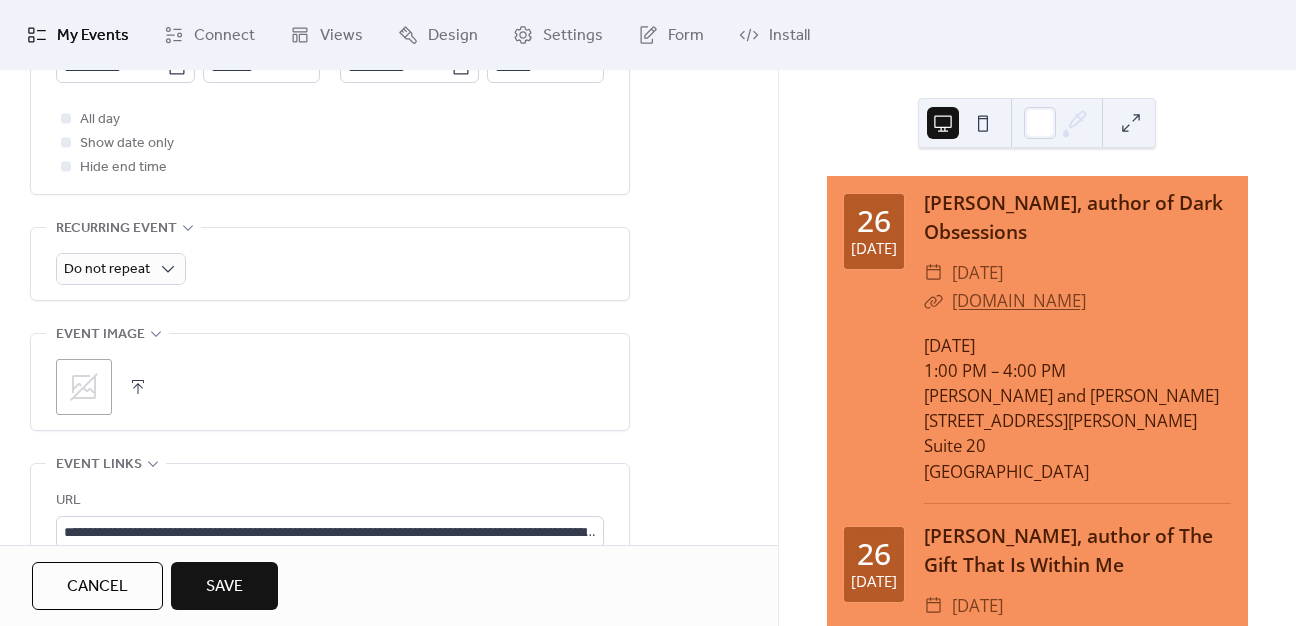 click on "**********" at bounding box center (330, 108) 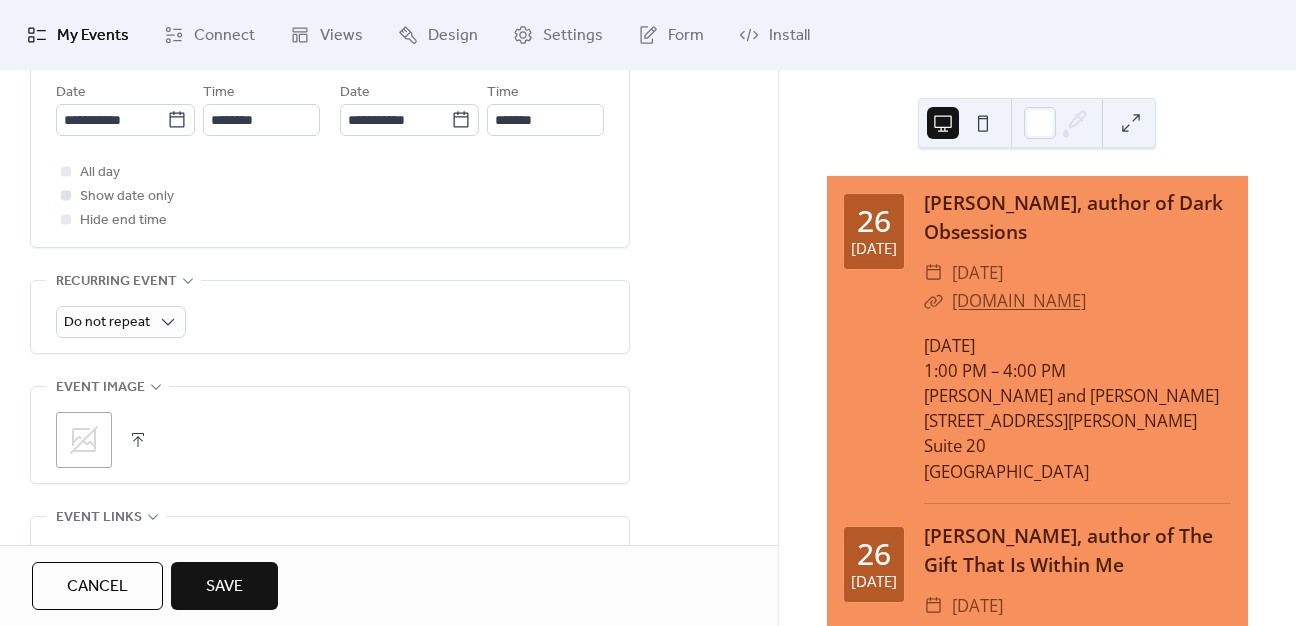 scroll, scrollTop: 689, scrollLeft: 0, axis: vertical 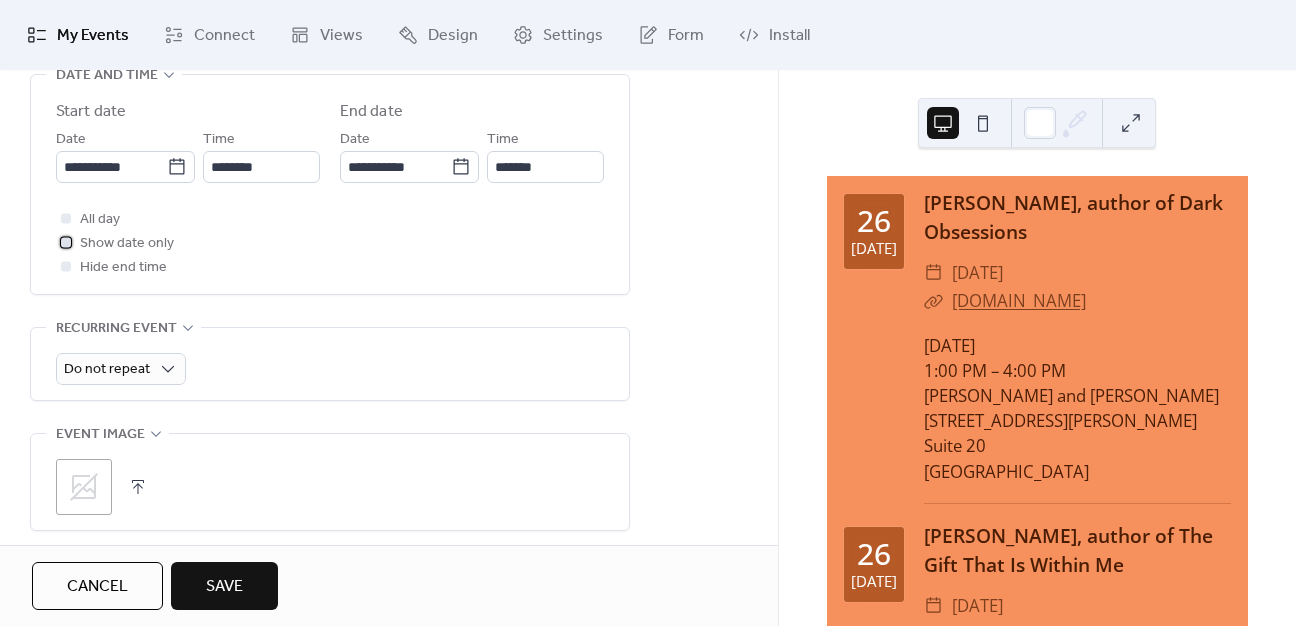 click at bounding box center (66, 242) 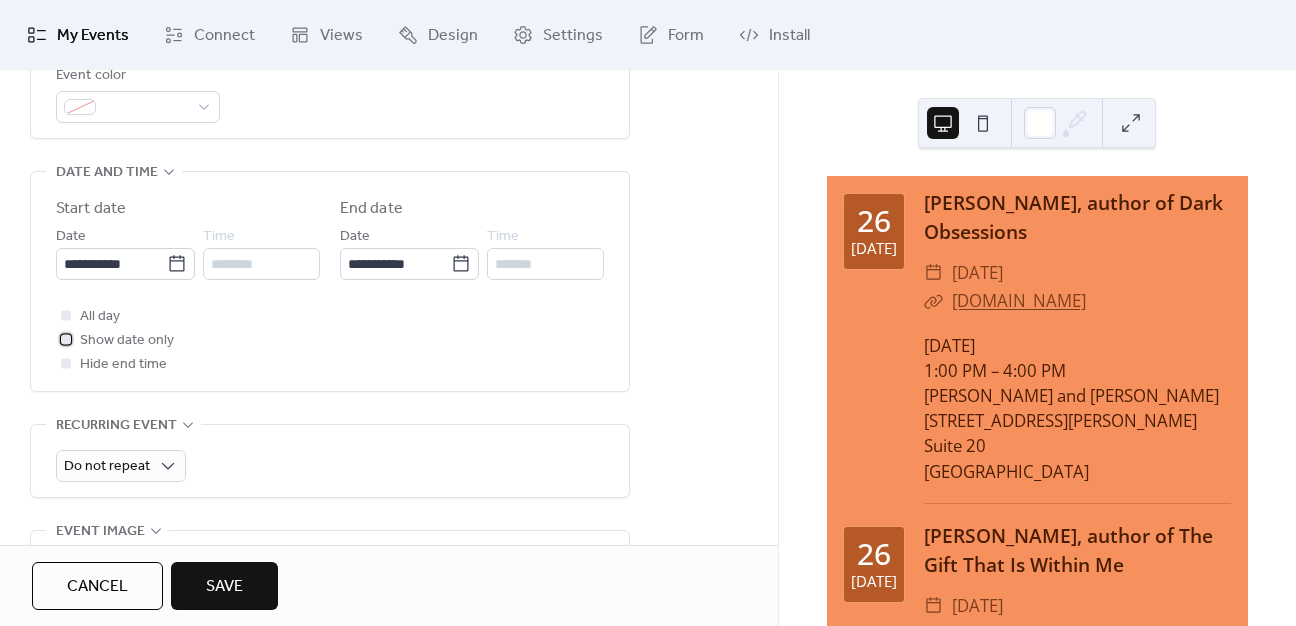 scroll, scrollTop: 489, scrollLeft: 0, axis: vertical 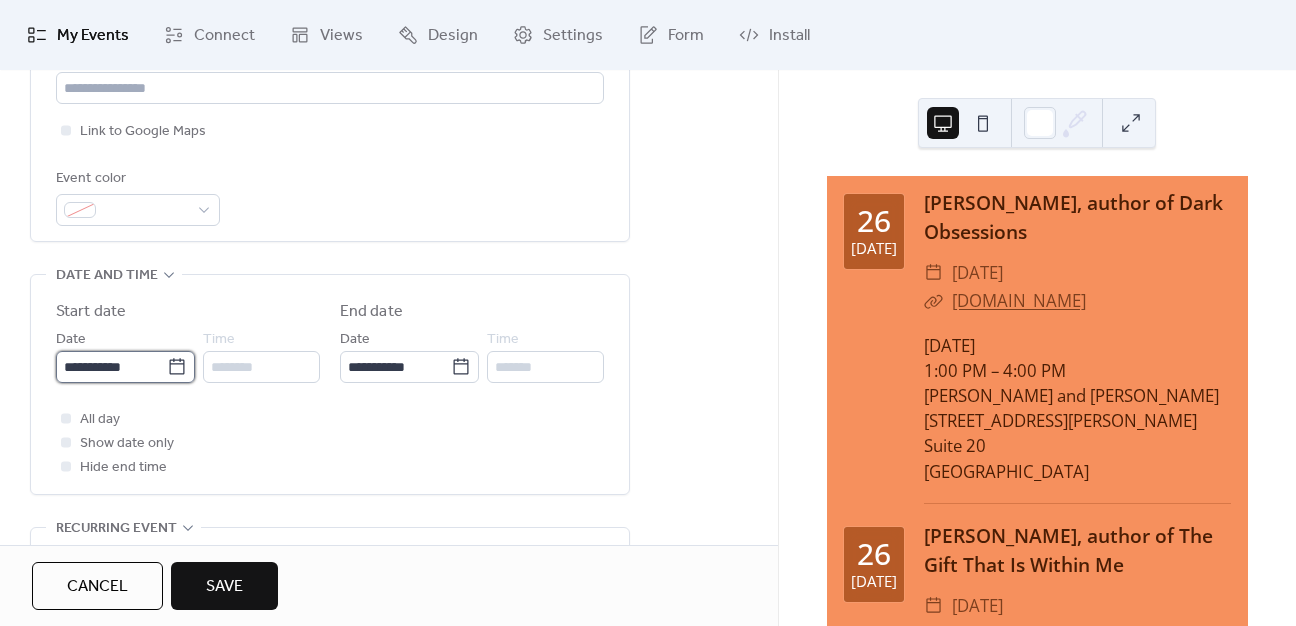 click on "**********" at bounding box center [111, 367] 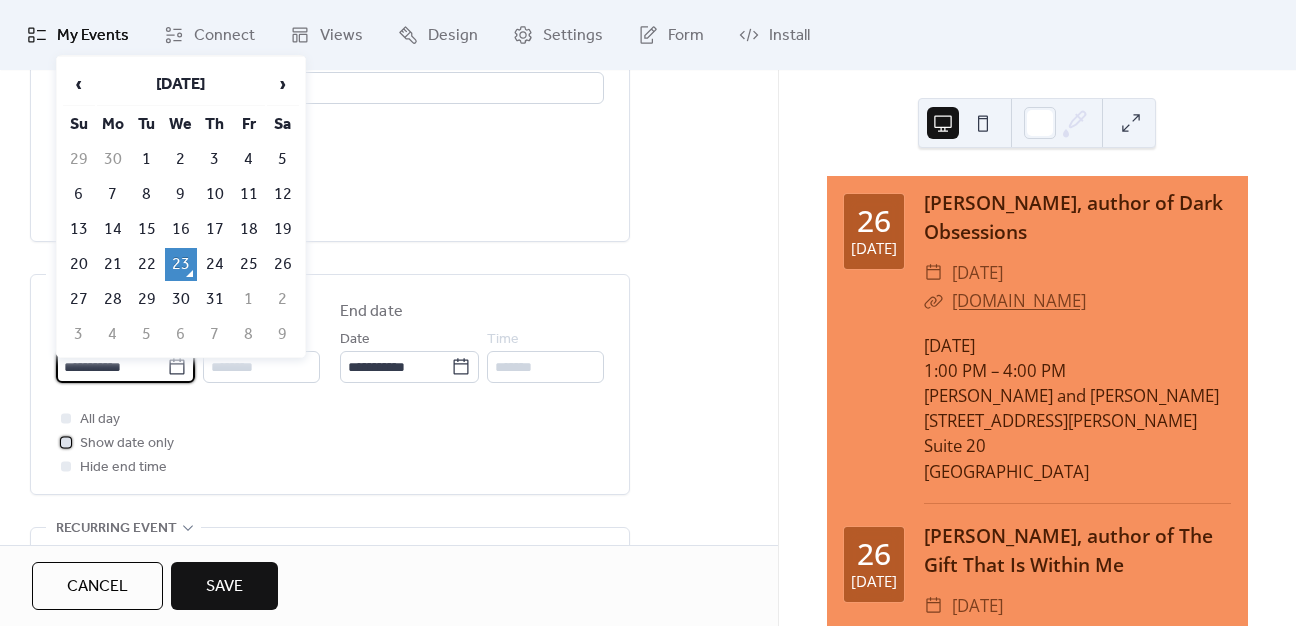 click 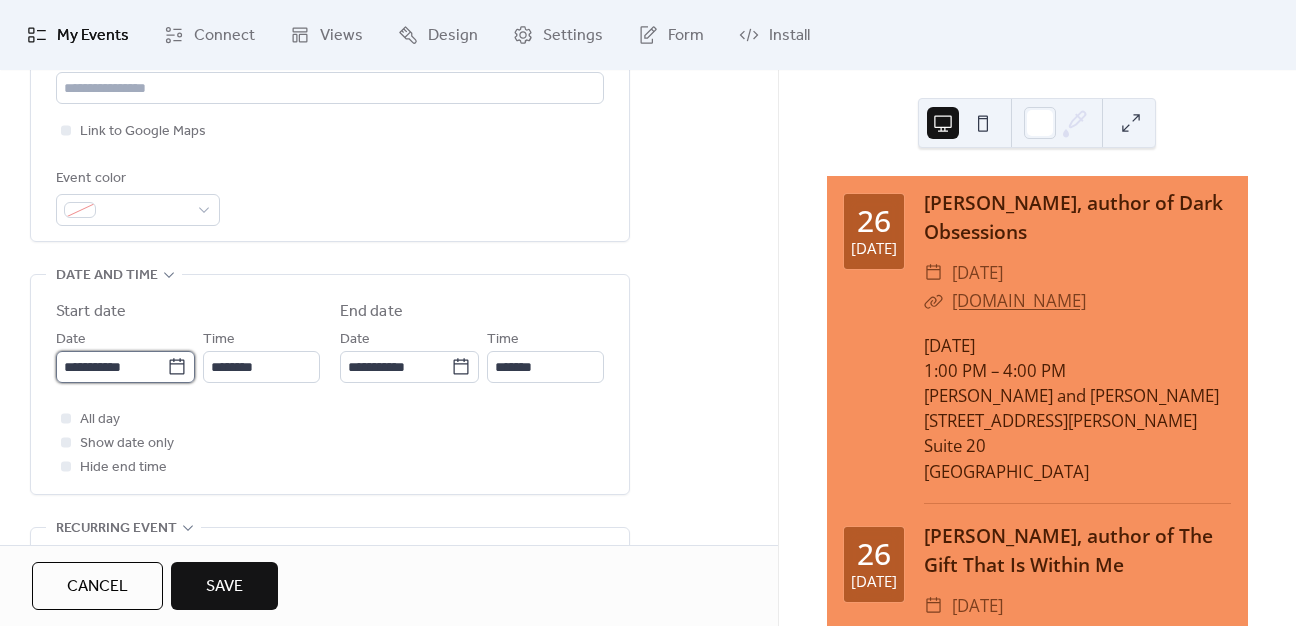 click on "**********" at bounding box center (111, 367) 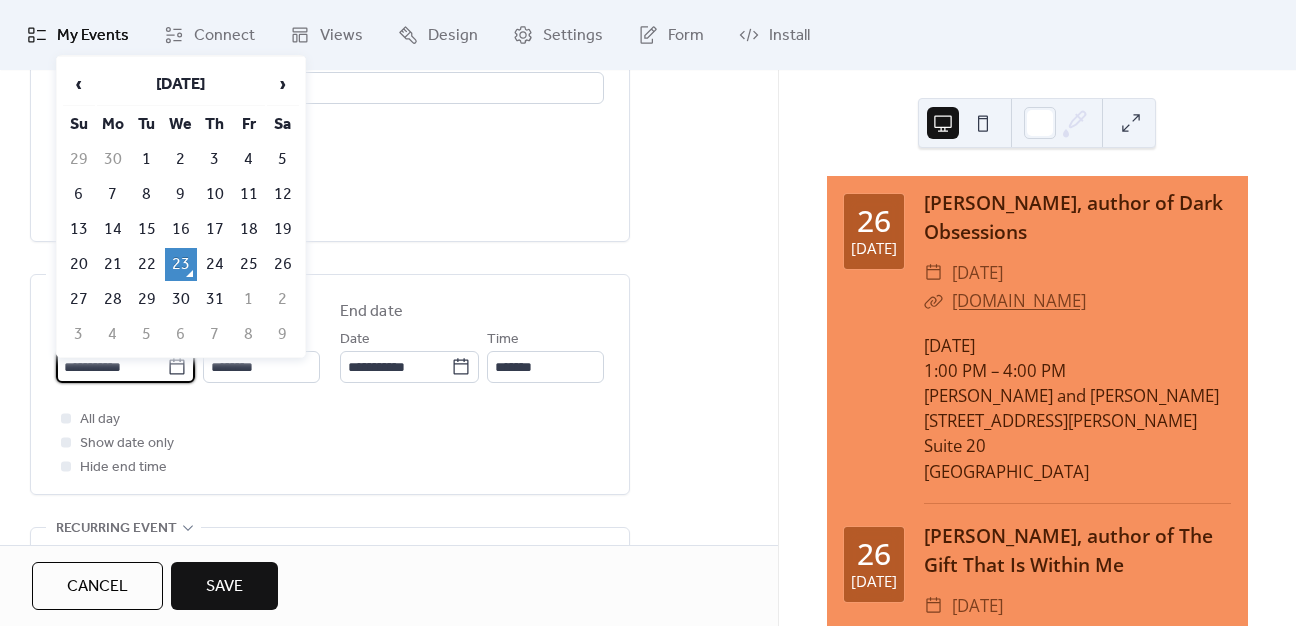 click on "‹ [DATE] › Su Mo Tu We Th Fr Sa 29 30 1 2 3 4 5 6 7 8 9 10 11 12 13 14 15 16 17 18 19 20 21 22 23 24 25 26 27 28 29 30 31 1 2 3 4 5 6 7 8 9" at bounding box center [181, 207] 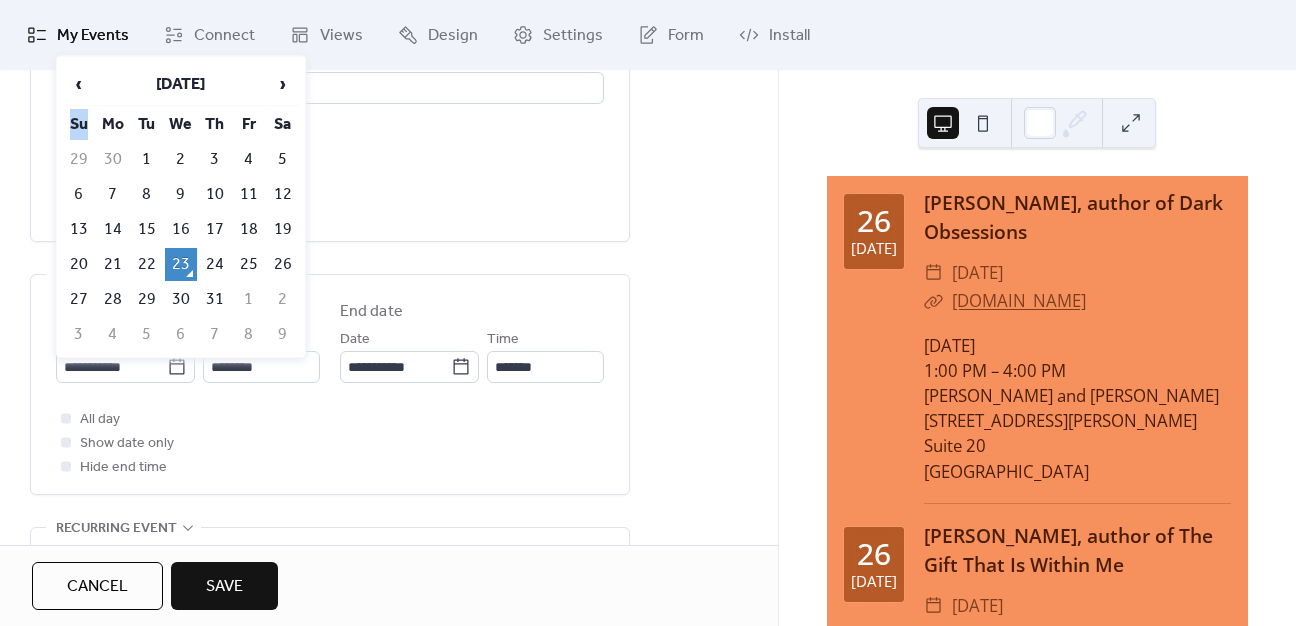 click on "‹ [DATE] › Su Mo Tu We Th Fr Sa 29 30 1 2 3 4 5 6 7 8 9 10 11 12 13 14 15 16 17 18 19 20 21 22 23 24 25 26 27 28 29 30 31 1 2 3 4 5 6 7 8 9" at bounding box center (181, 207) 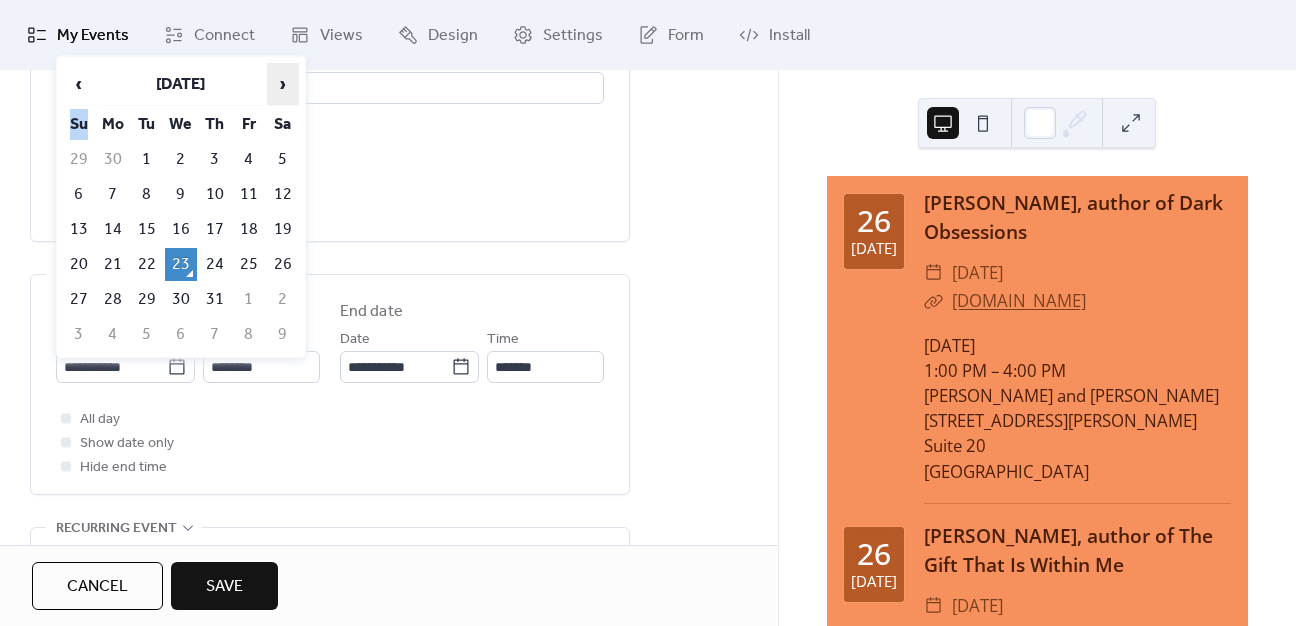 click on "›" at bounding box center (283, 84) 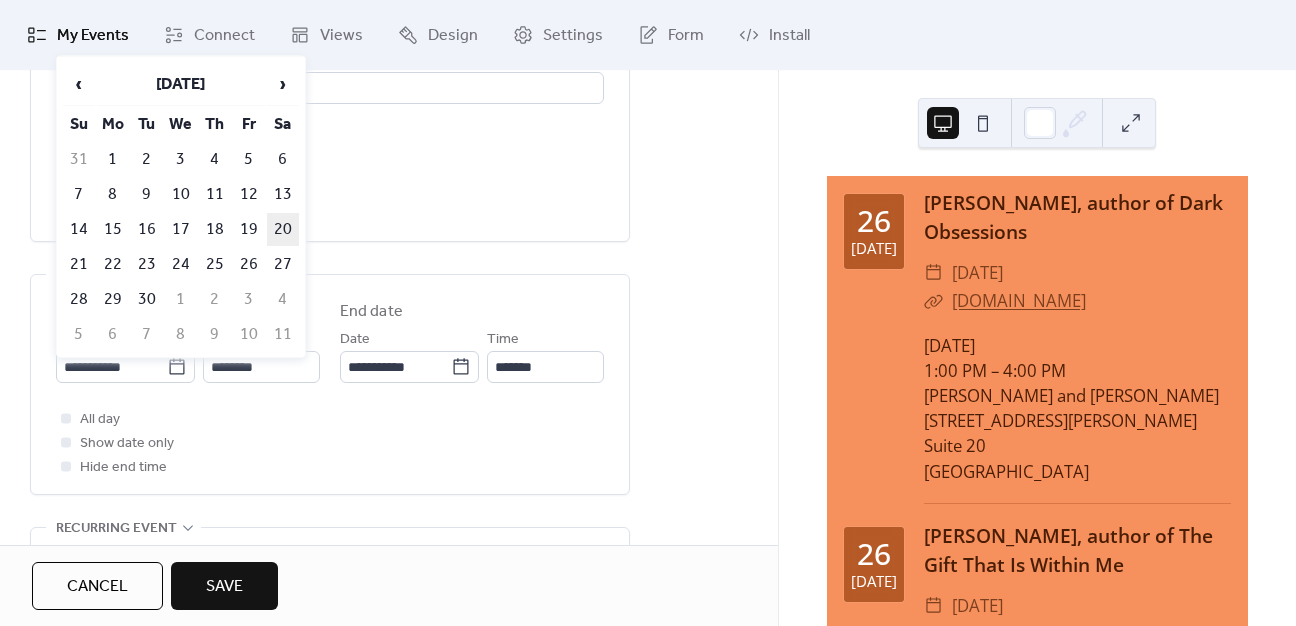 click on "20" at bounding box center (283, 229) 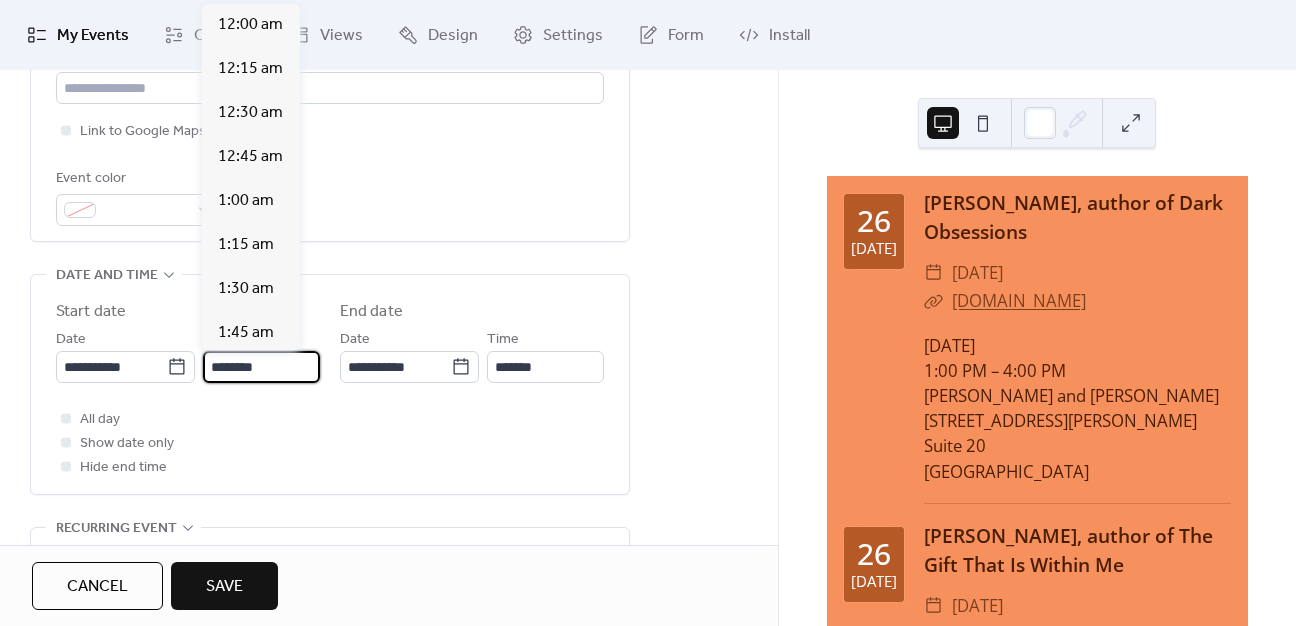 click on "********" at bounding box center (261, 367) 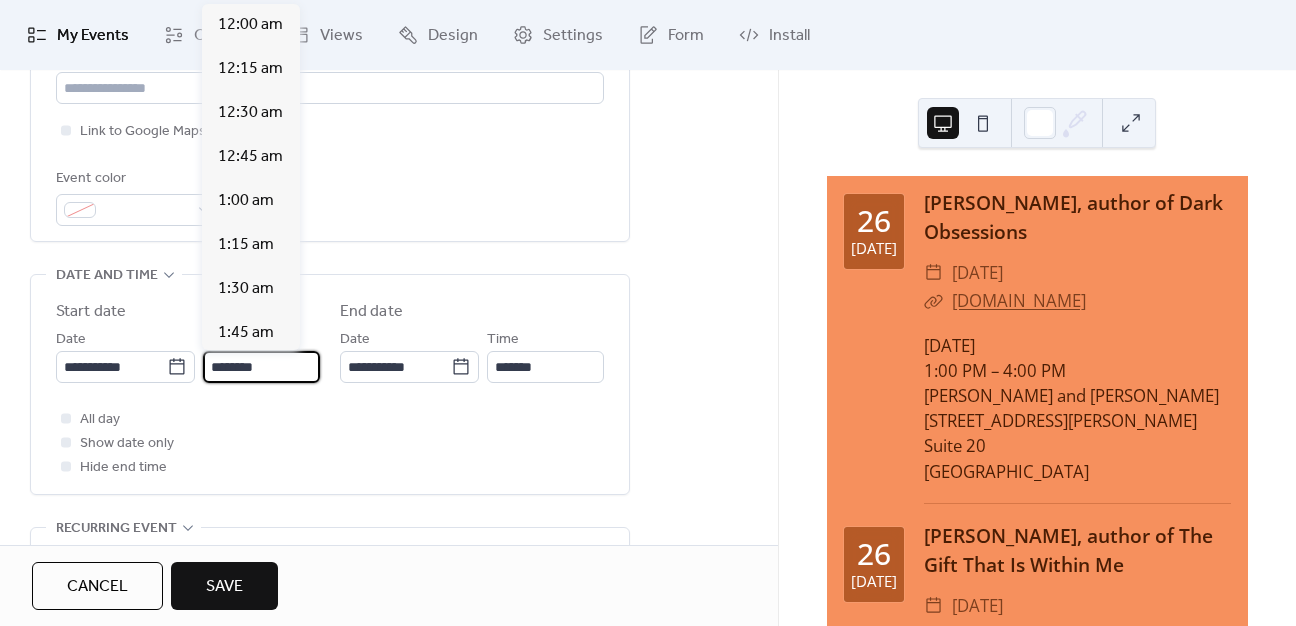 scroll, scrollTop: 2112, scrollLeft: 0, axis: vertical 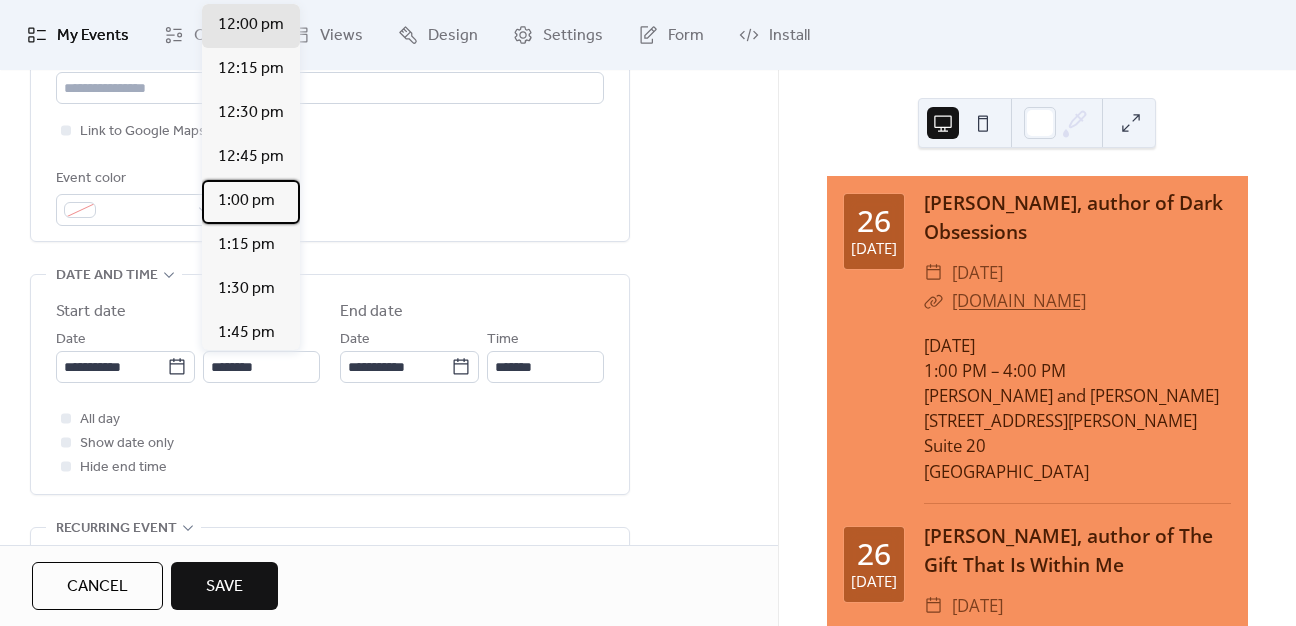 drag, startPoint x: 239, startPoint y: 206, endPoint x: 474, endPoint y: 333, distance: 267.1217 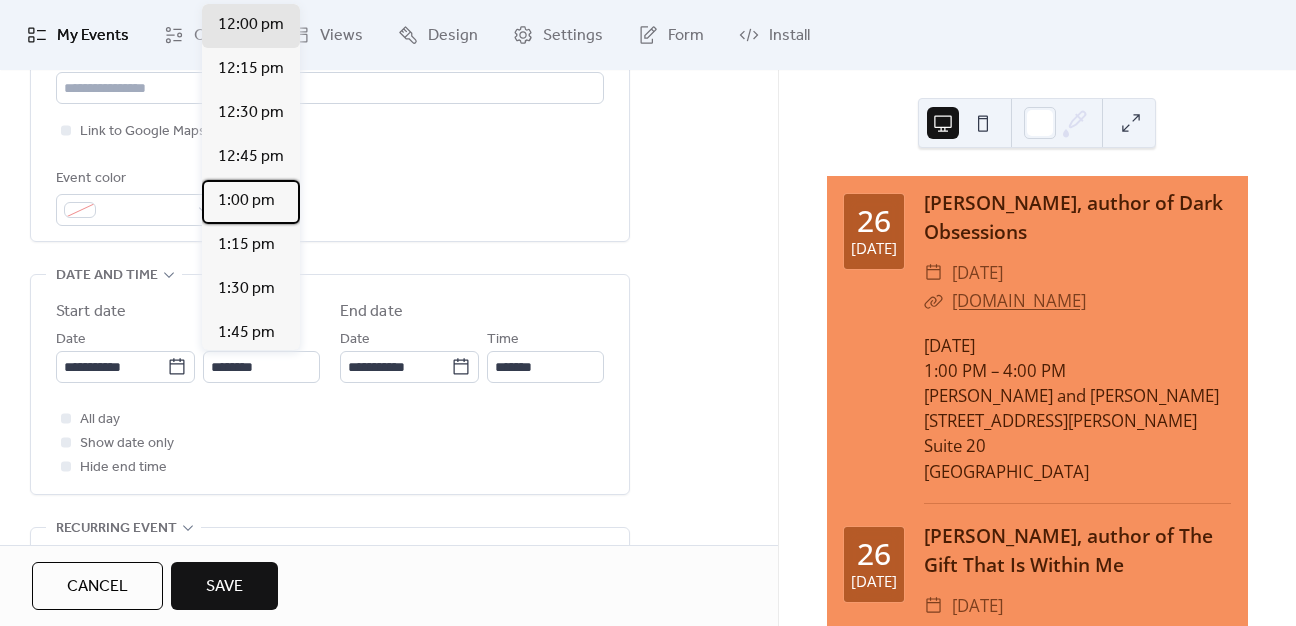 click on "1:00 pm" at bounding box center (246, 201) 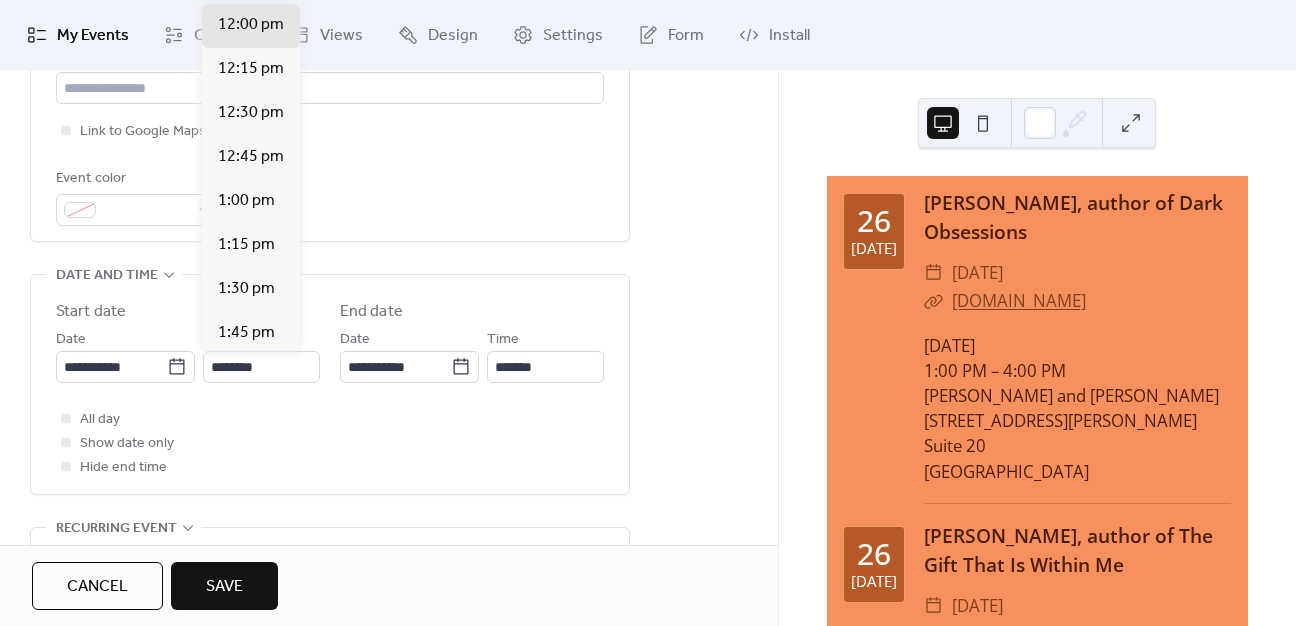 type on "*******" 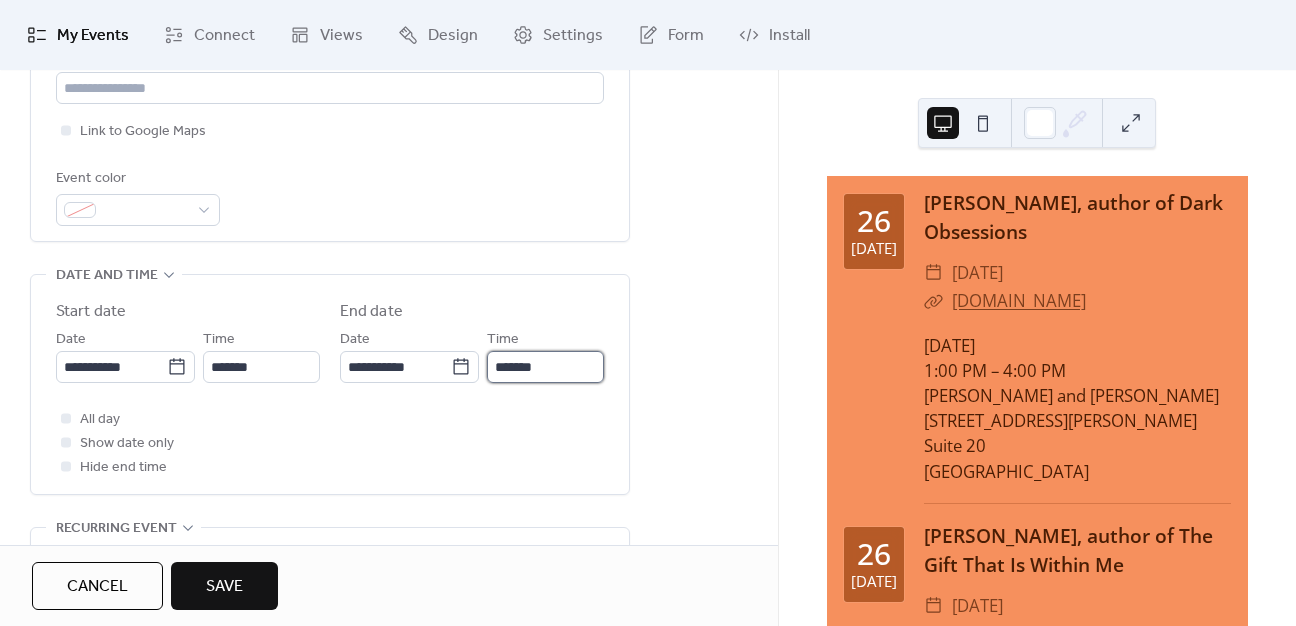 click on "*******" at bounding box center [545, 367] 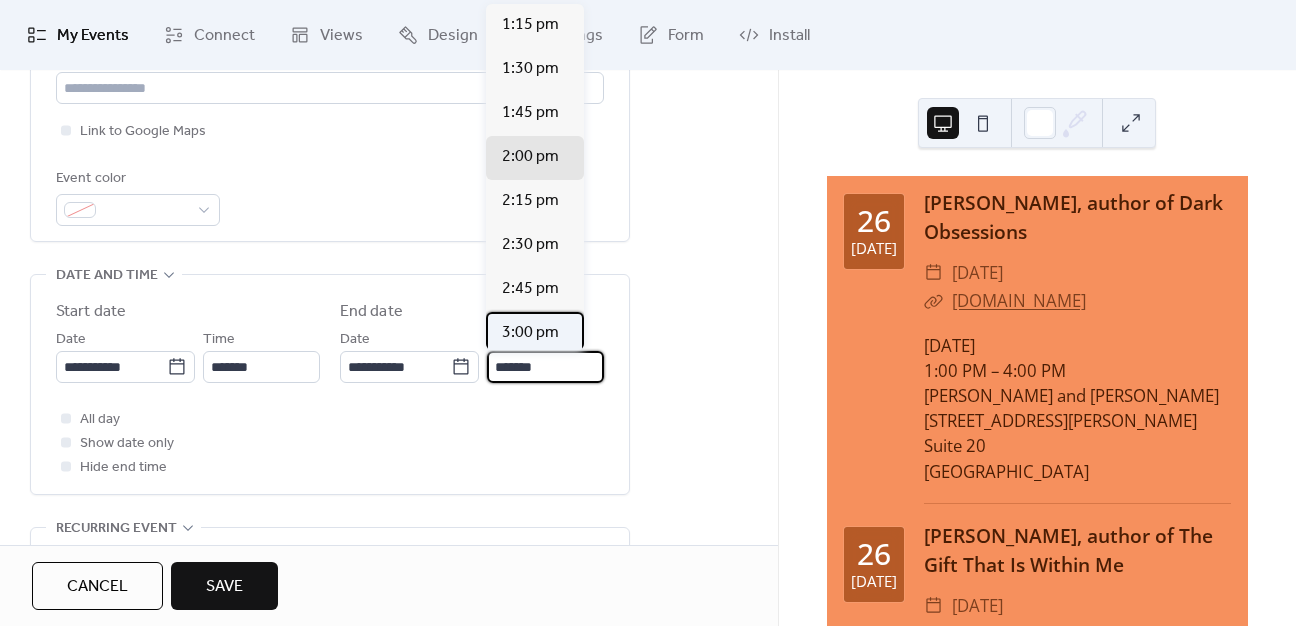 click on "3:00 pm" at bounding box center [530, 333] 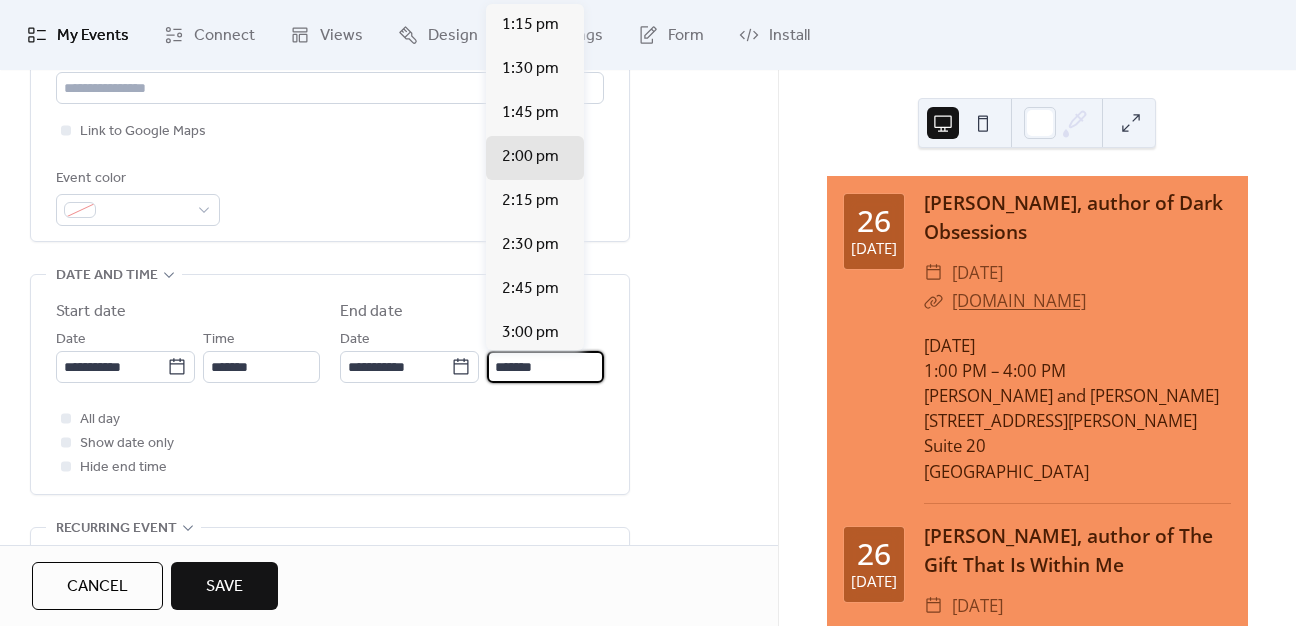 type on "*******" 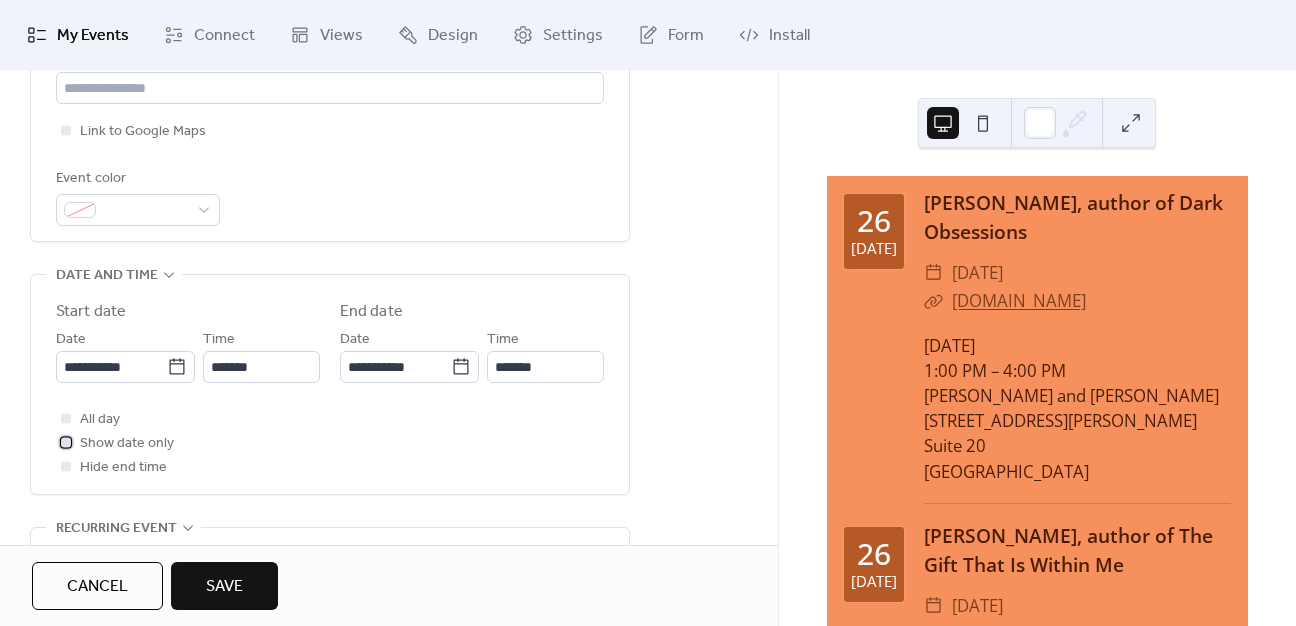 click on "Show date only" at bounding box center [127, 444] 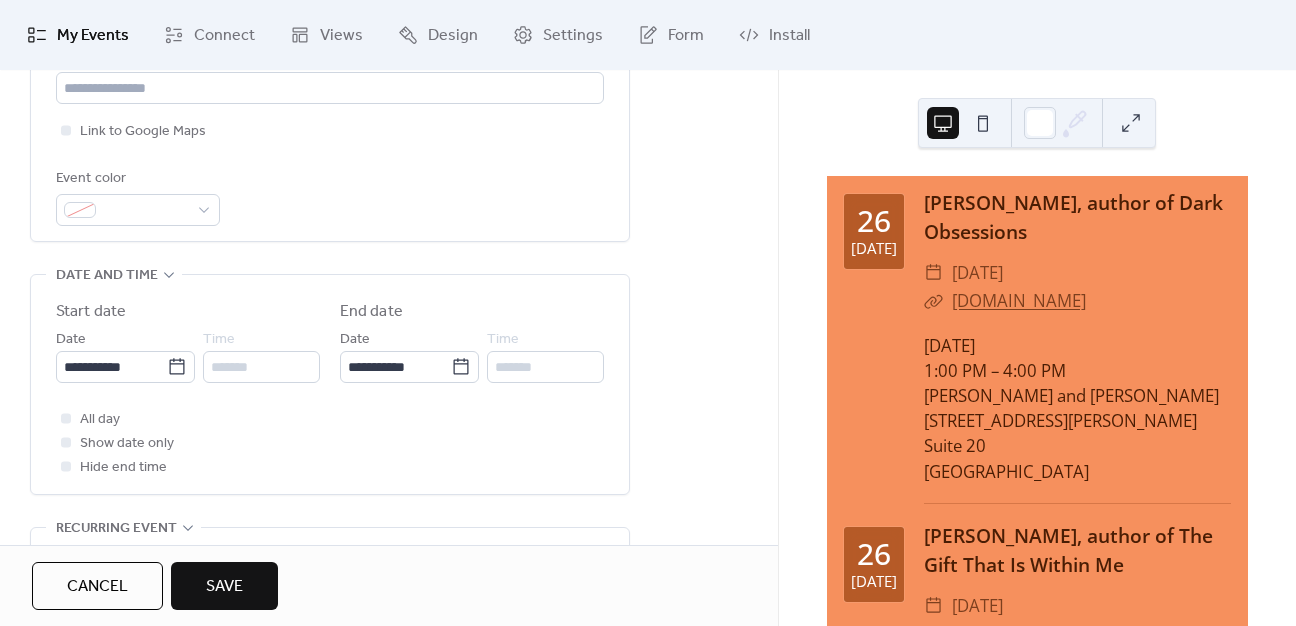 click on "Save" at bounding box center [224, 587] 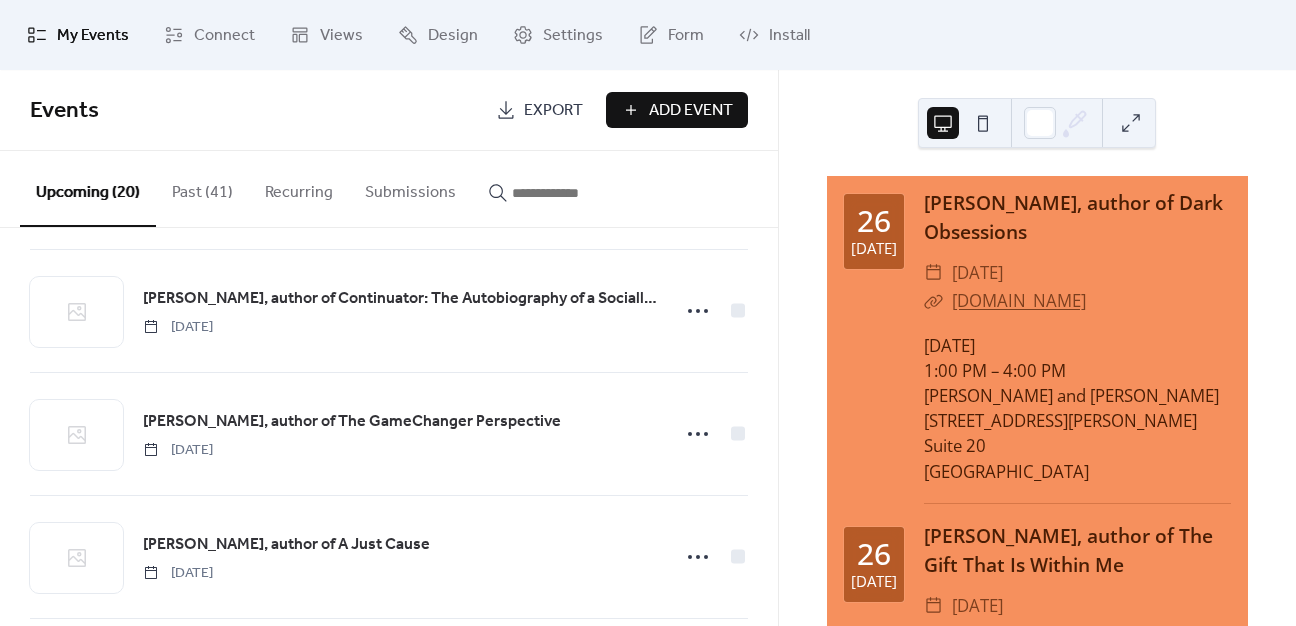 scroll, scrollTop: 0, scrollLeft: 0, axis: both 